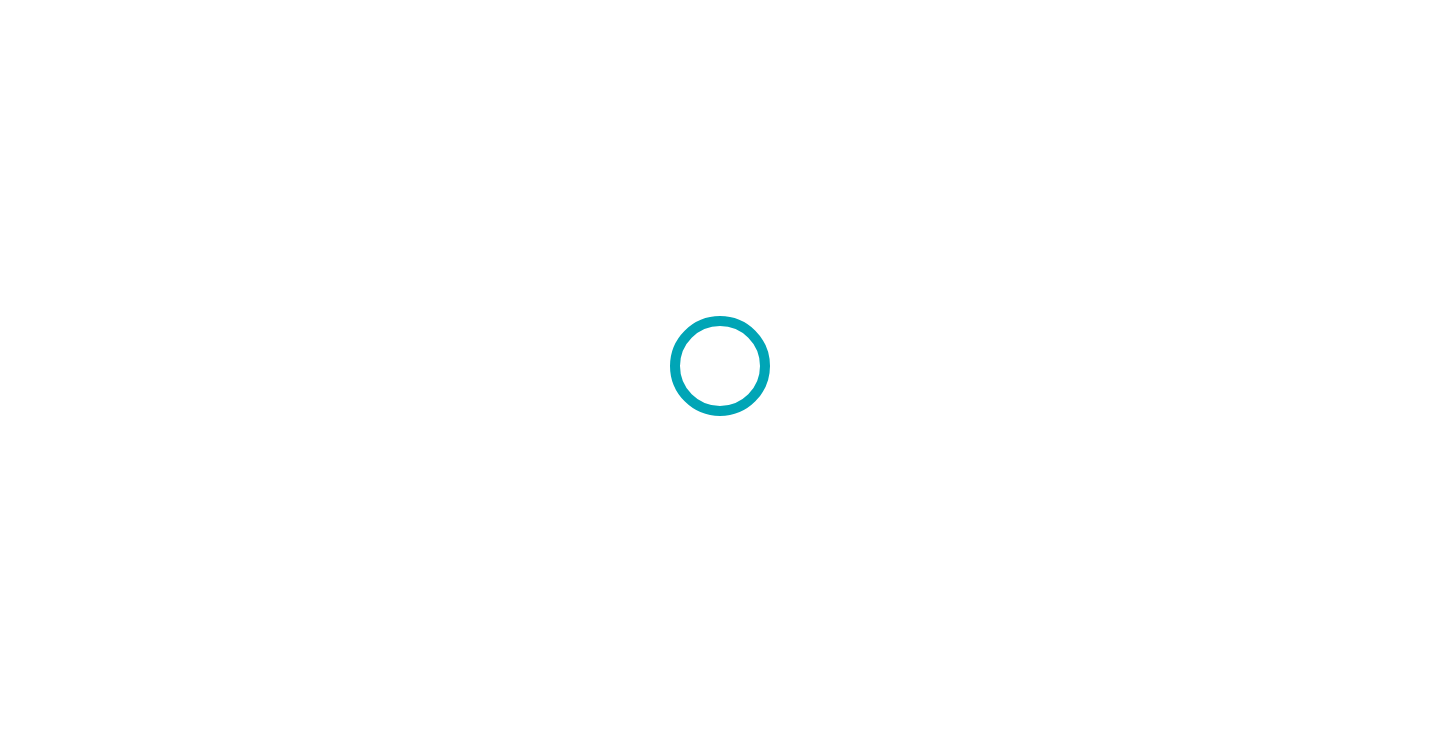 scroll, scrollTop: 0, scrollLeft: 0, axis: both 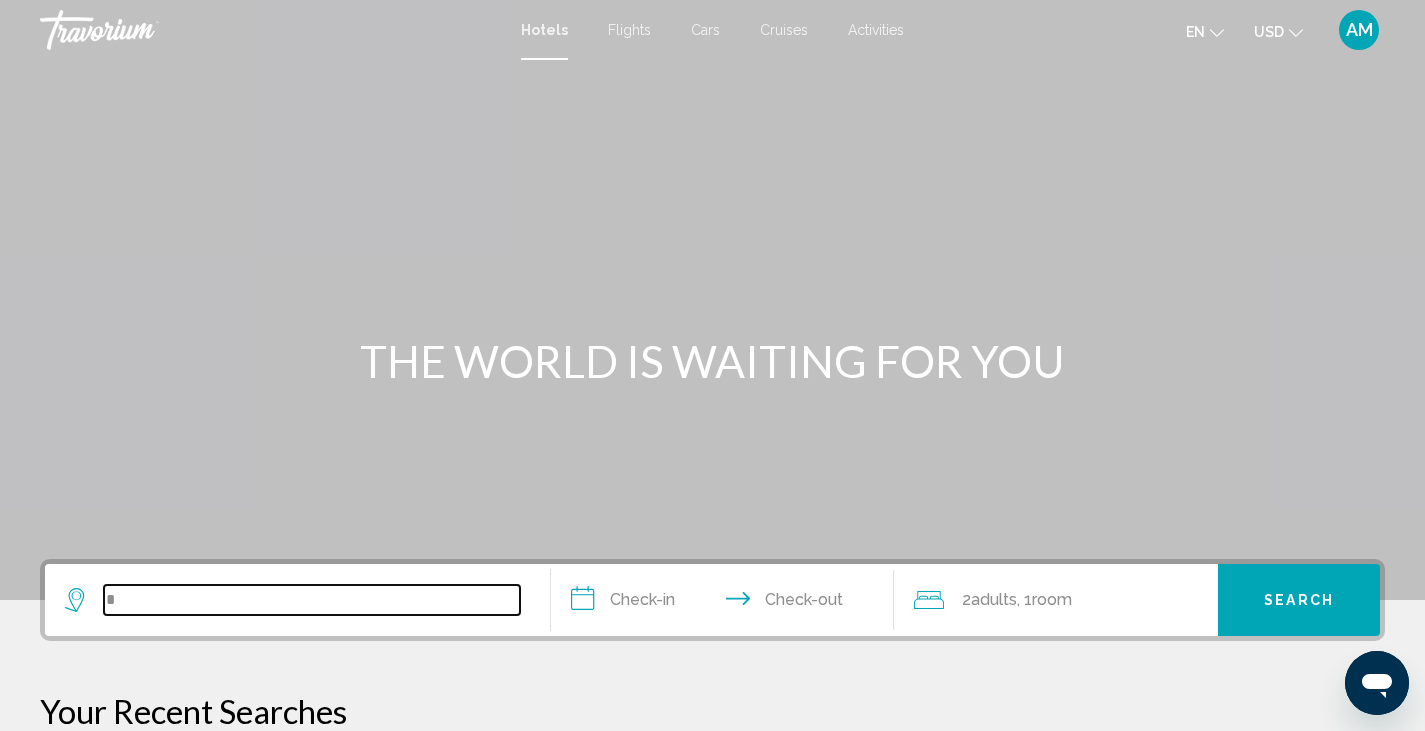 click on "*" at bounding box center (312, 600) 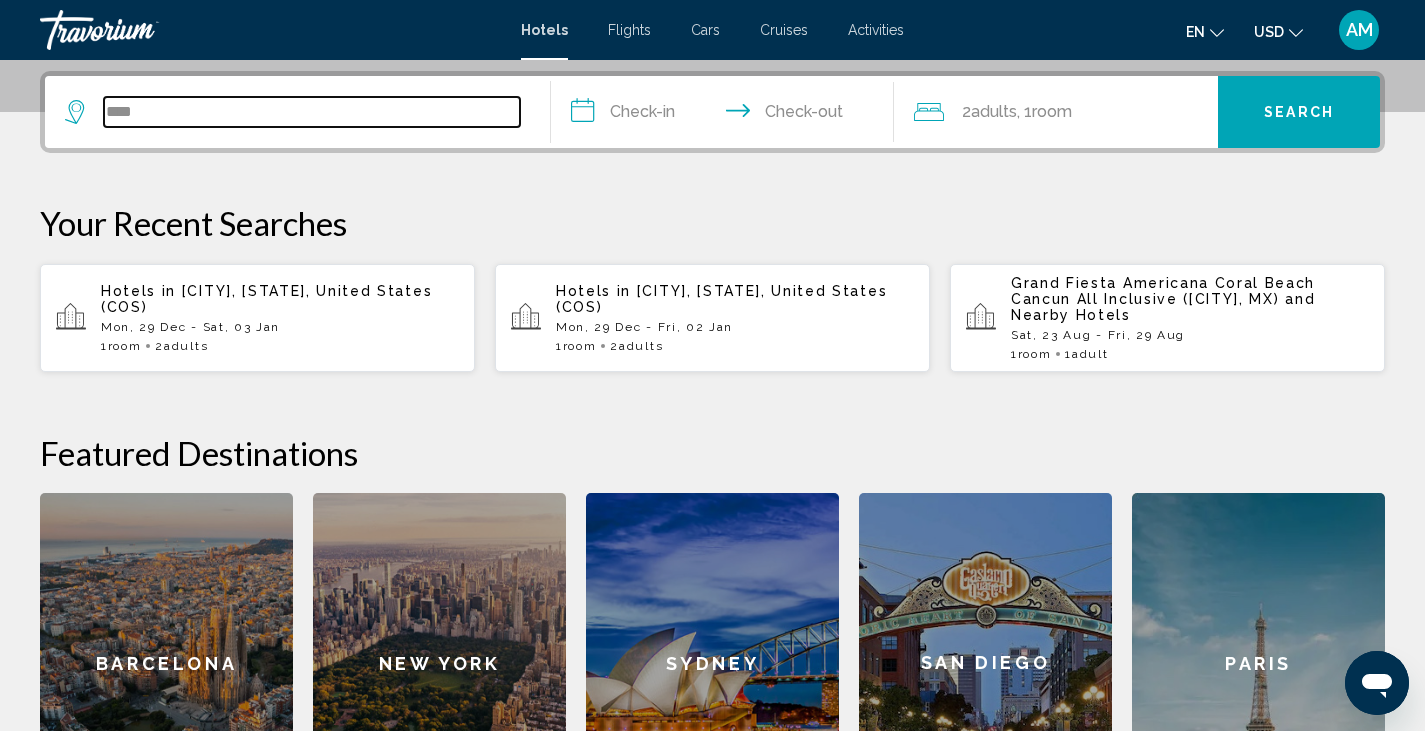 scroll, scrollTop: 494, scrollLeft: 0, axis: vertical 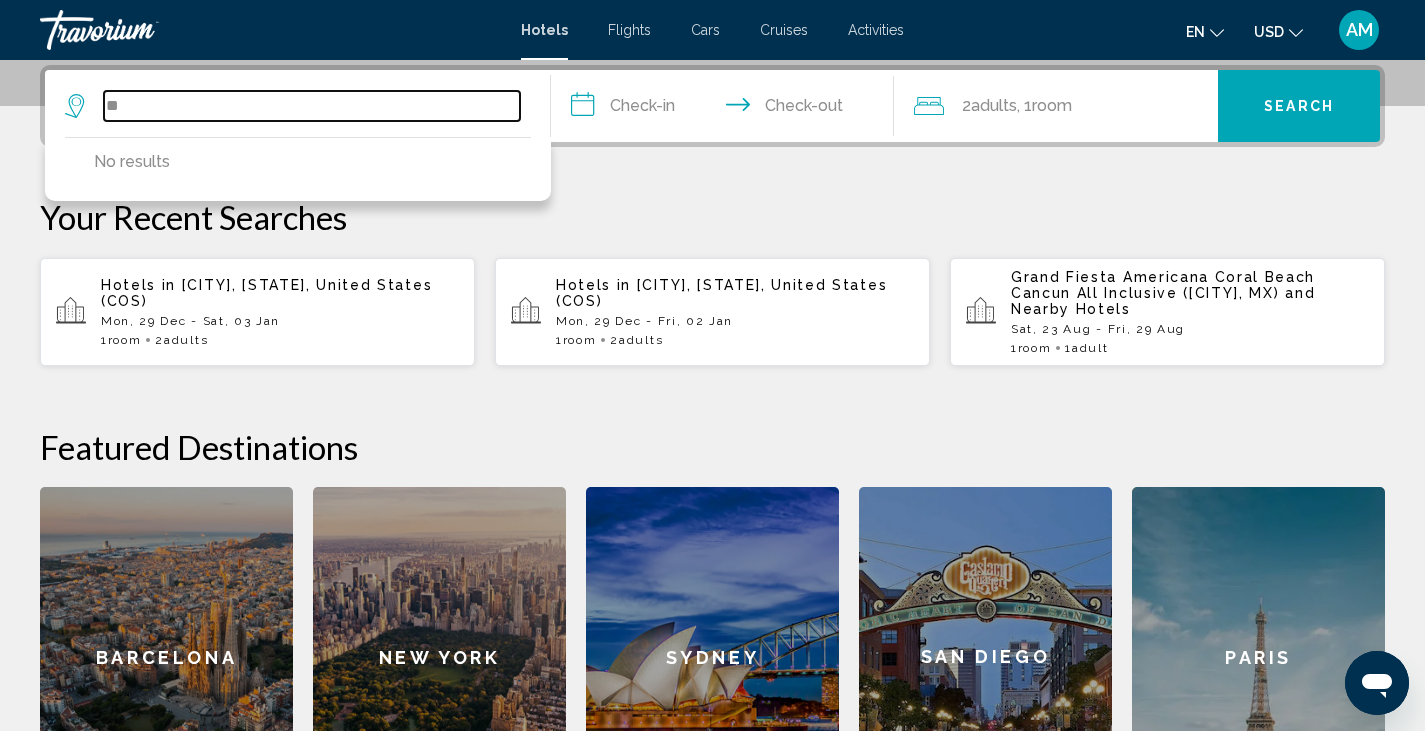 type on "*" 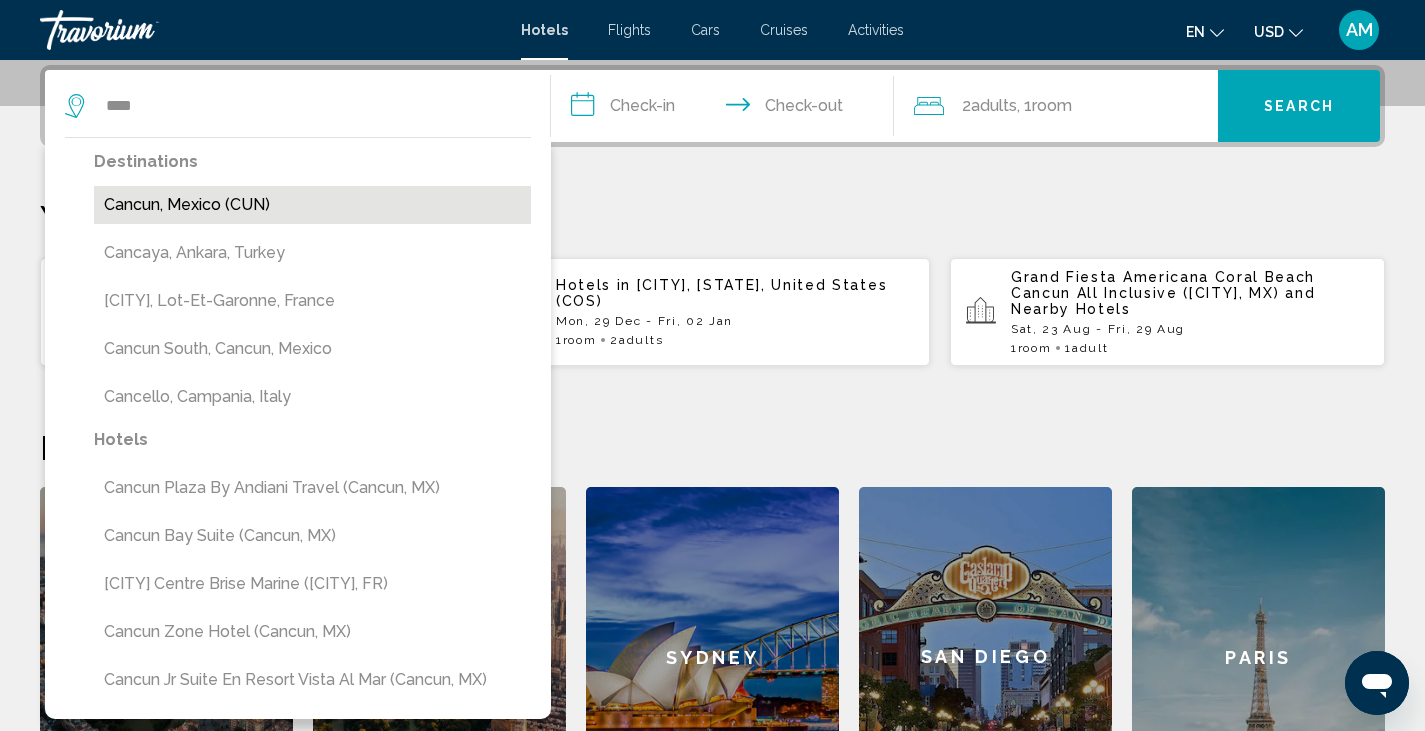 click on "Cancun, Mexico (CUN)" at bounding box center [312, 205] 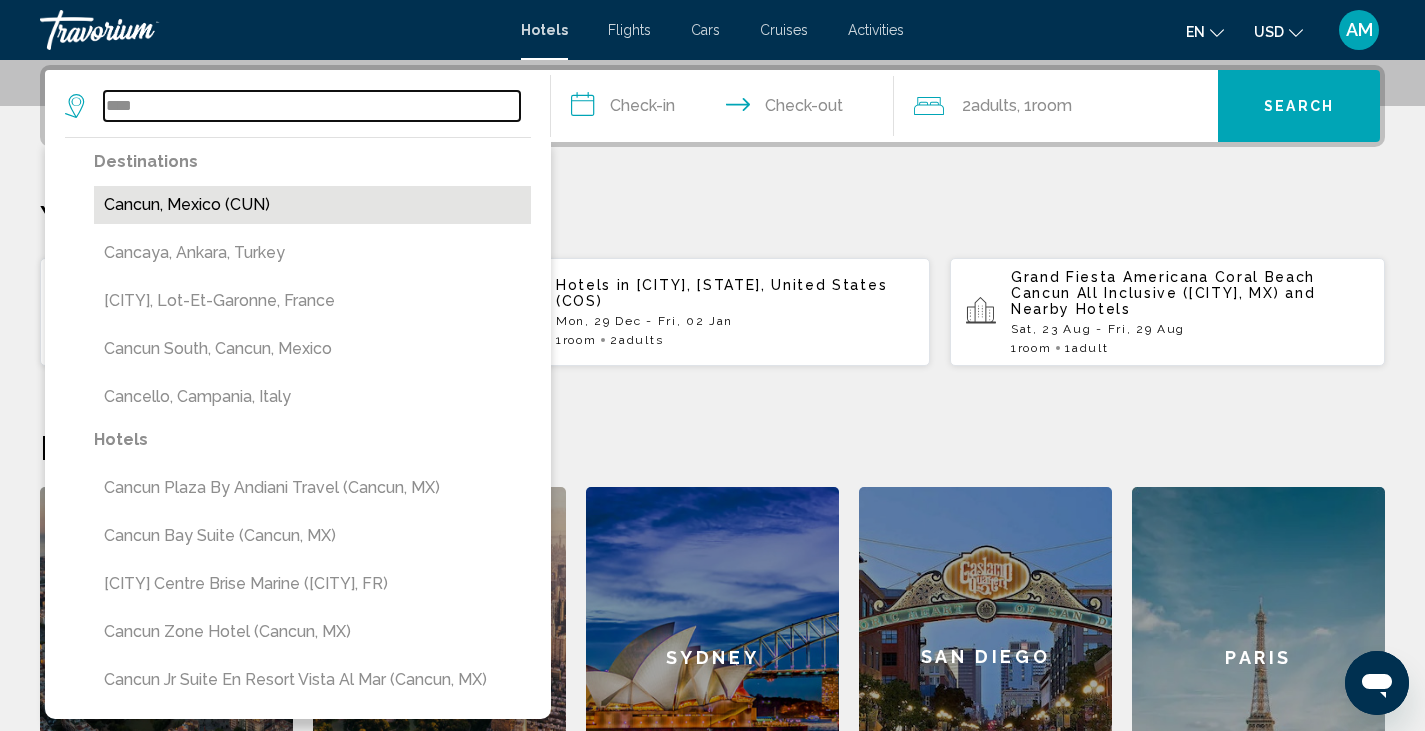 type on "**********" 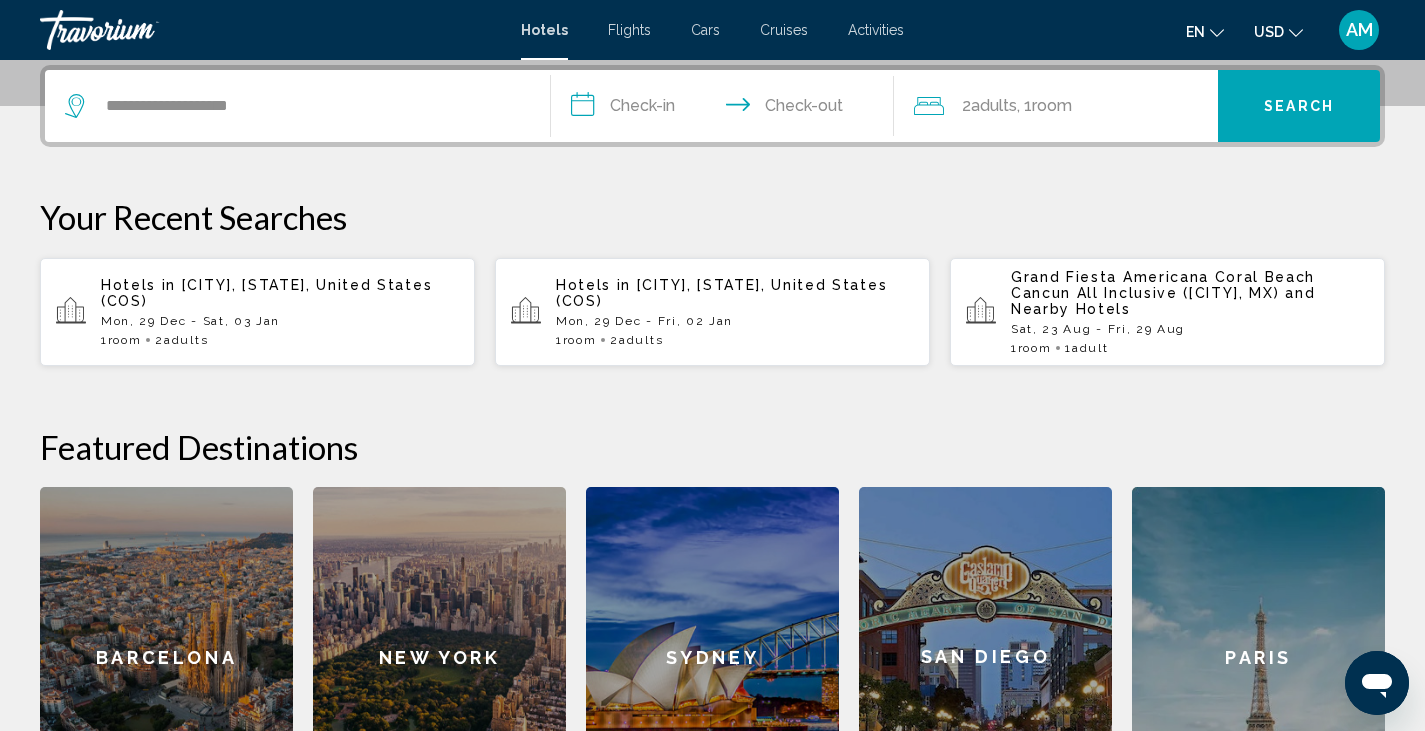 click on "**********" at bounding box center (727, 109) 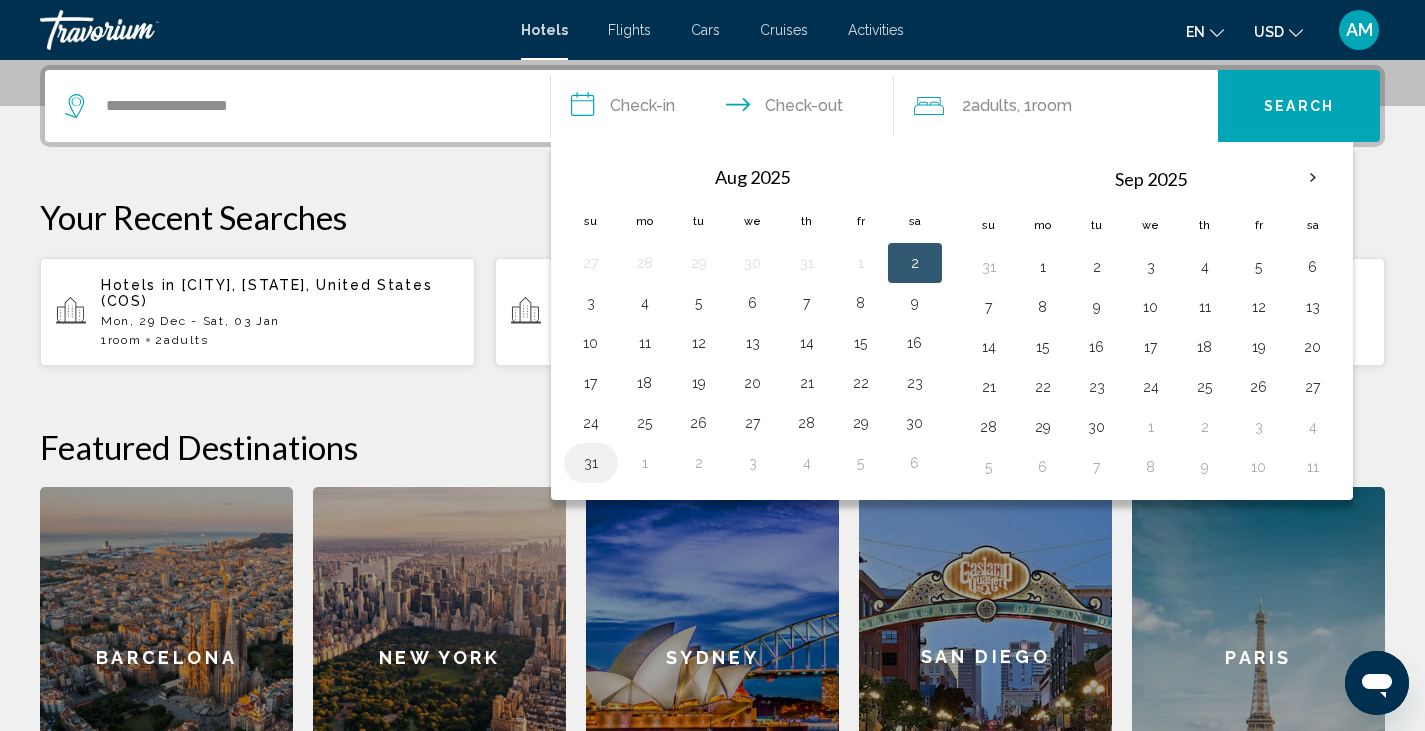 click on "31" at bounding box center (591, 463) 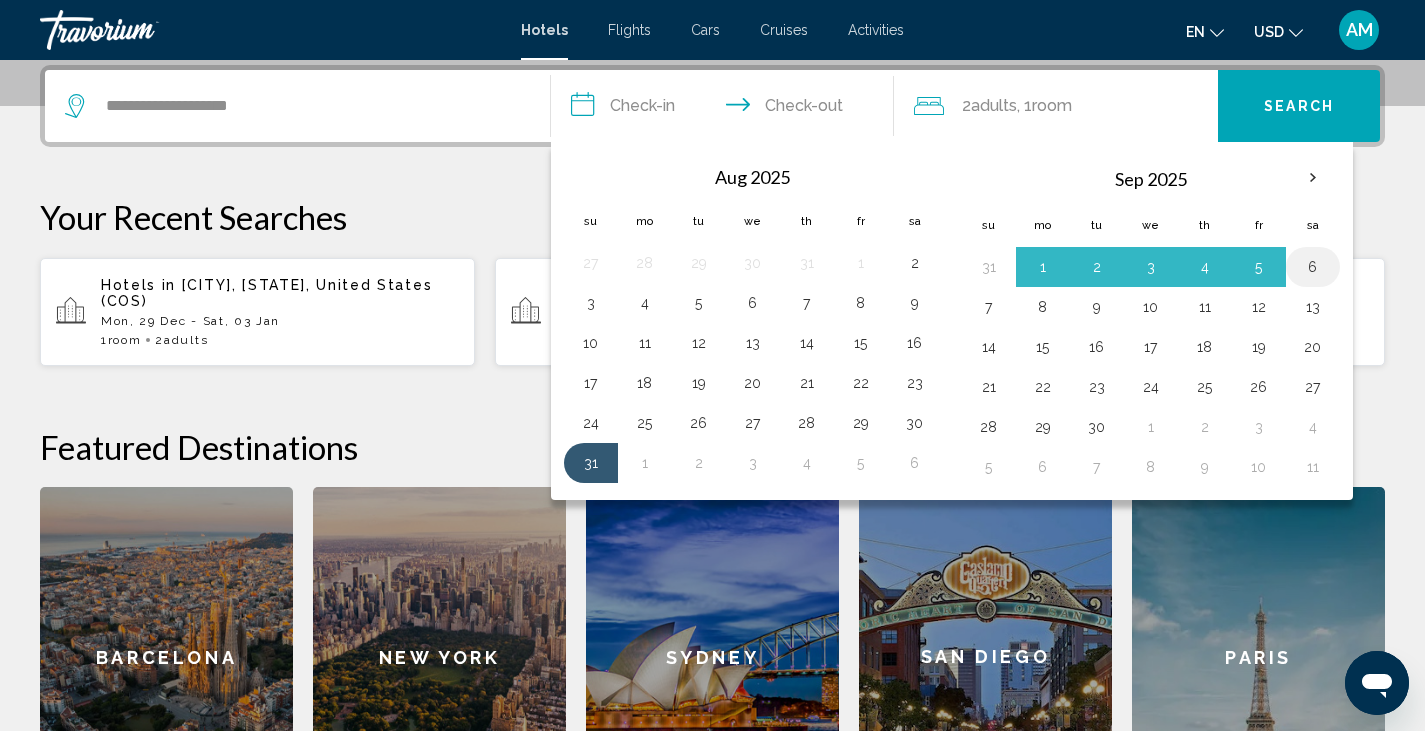 click on "6" at bounding box center (1313, 267) 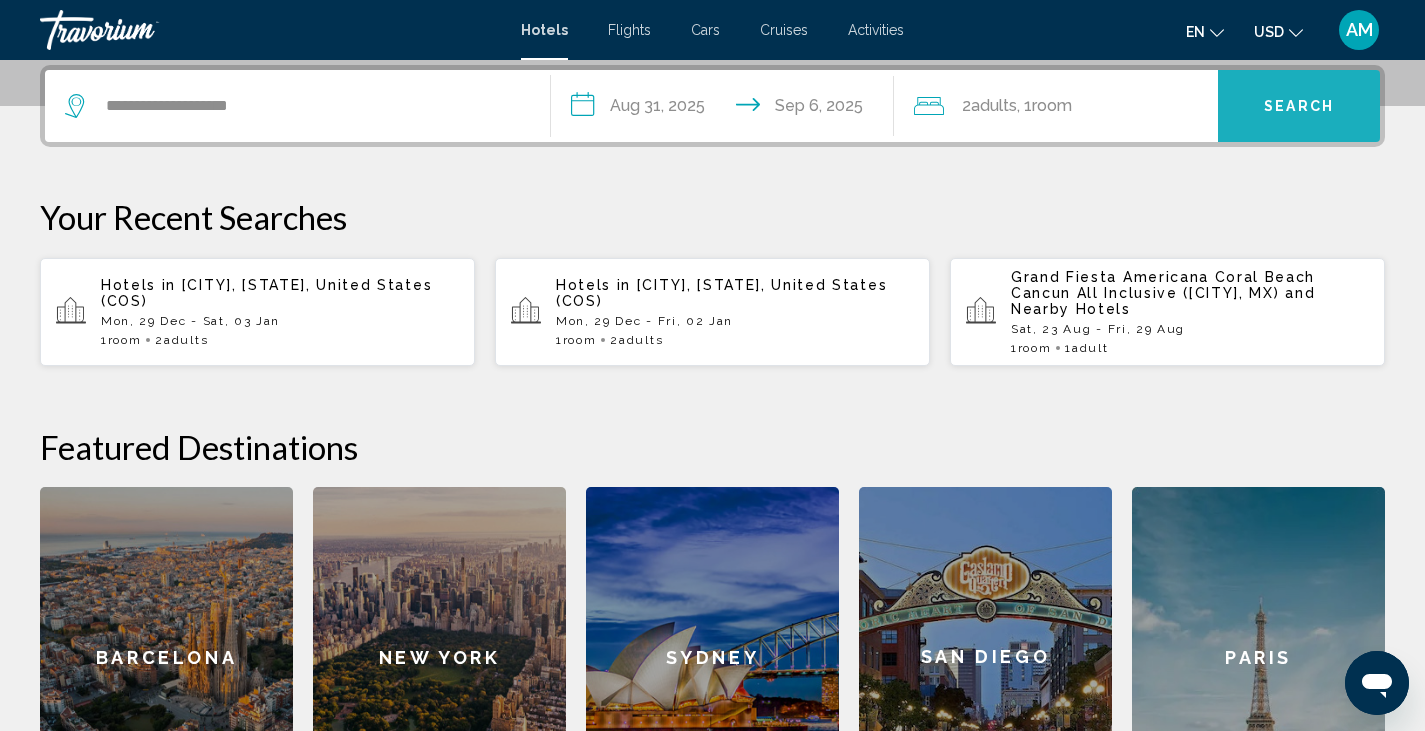 click on "Search" at bounding box center [1299, 106] 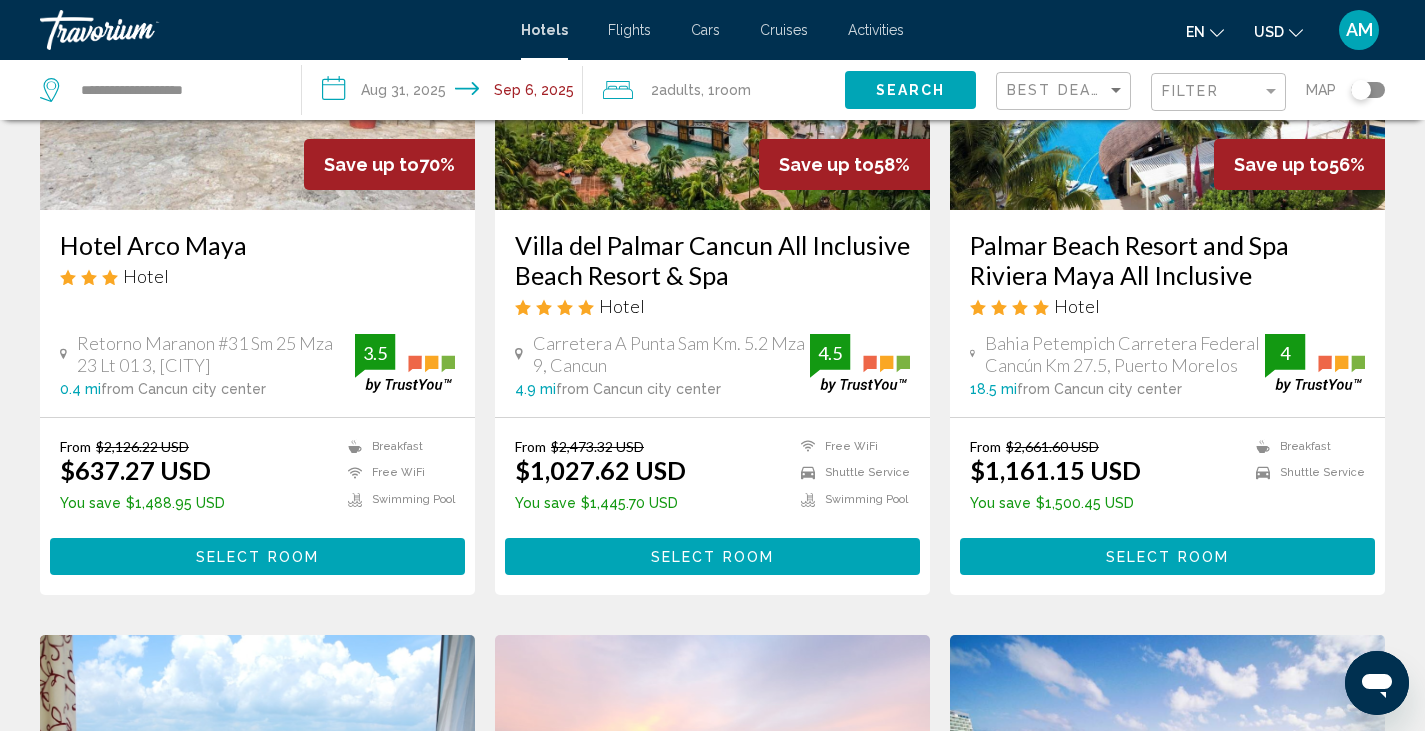 scroll, scrollTop: 0, scrollLeft: 0, axis: both 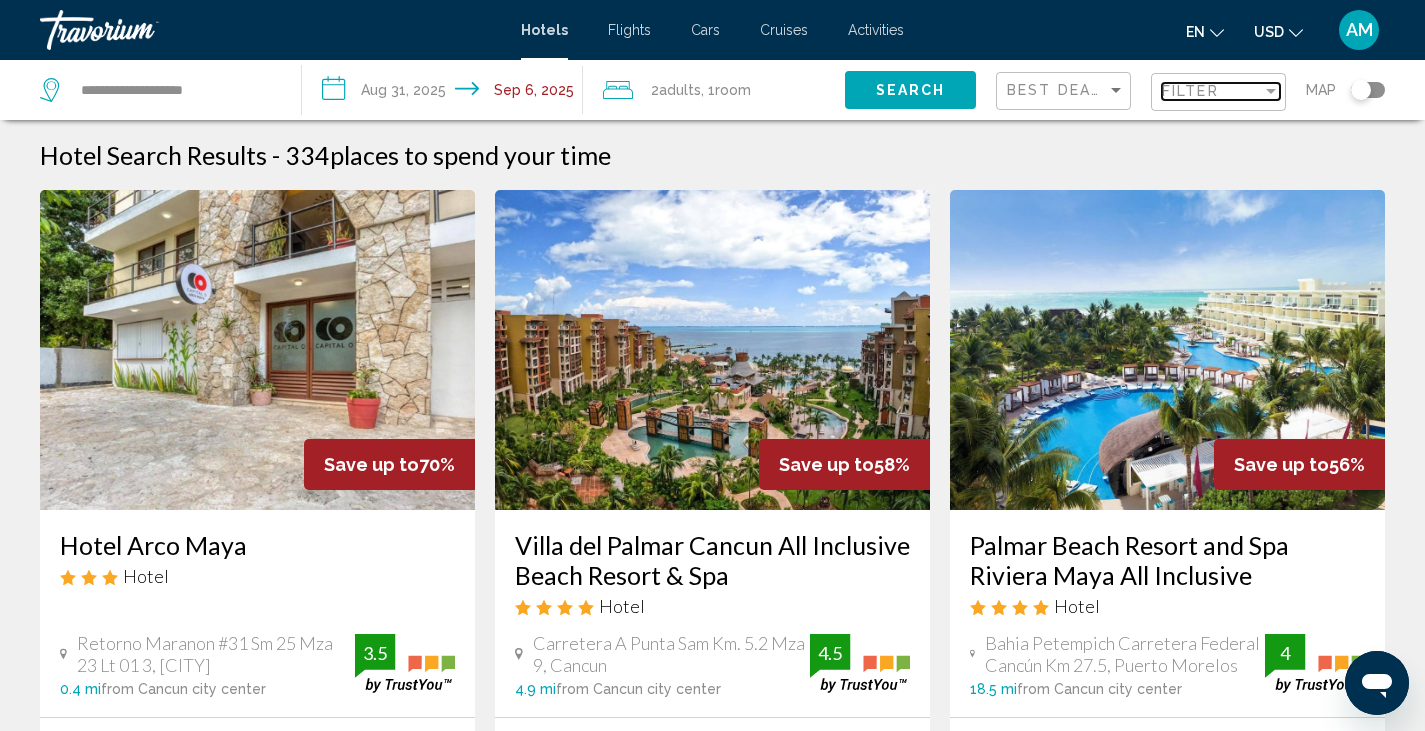 click on "Filter" at bounding box center [1190, 91] 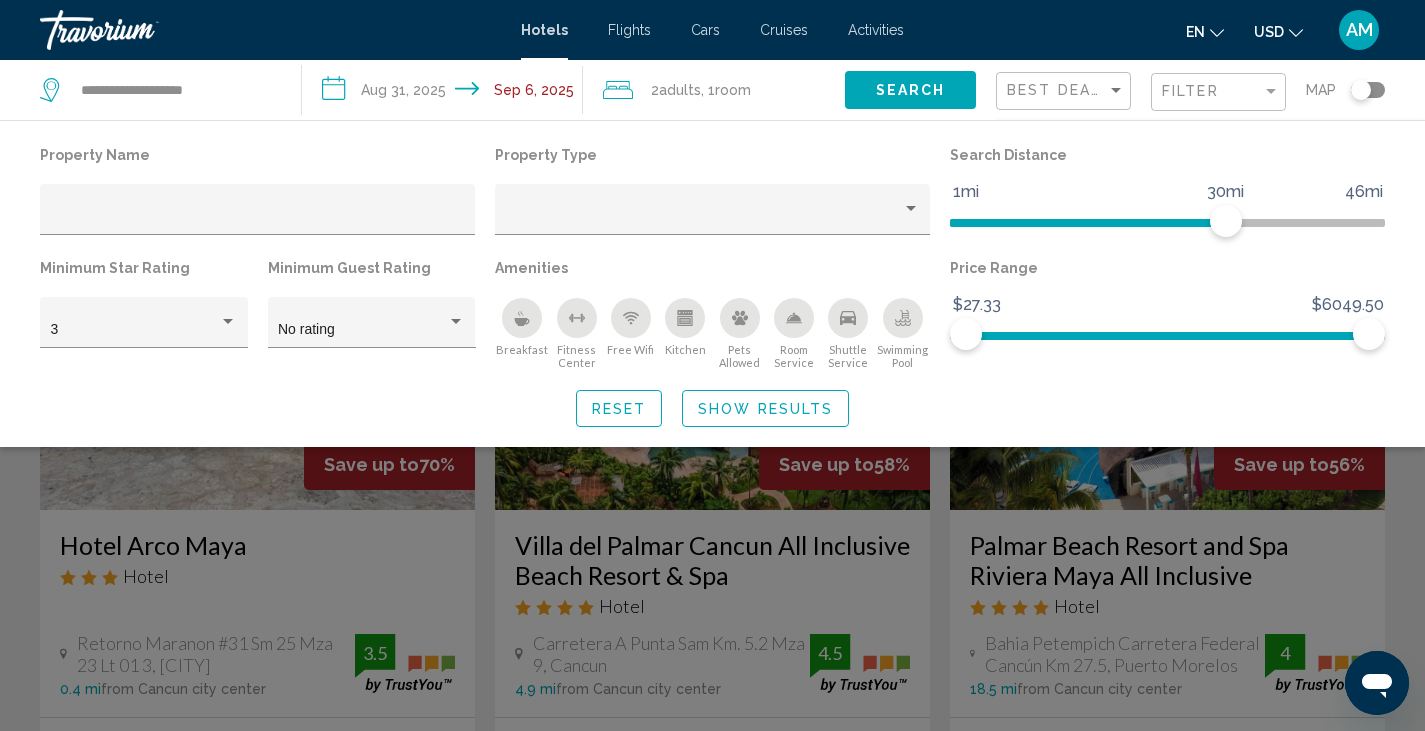 click 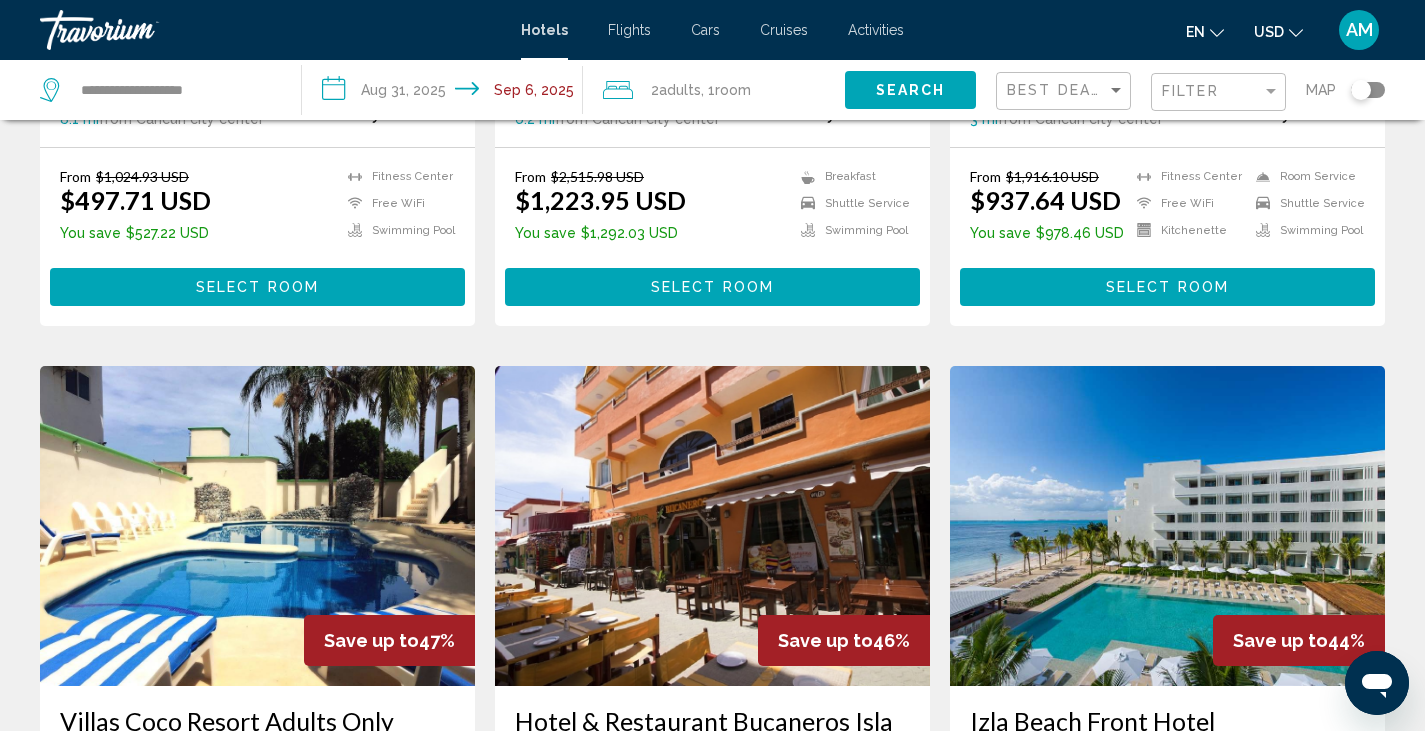 scroll, scrollTop: 1299, scrollLeft: 0, axis: vertical 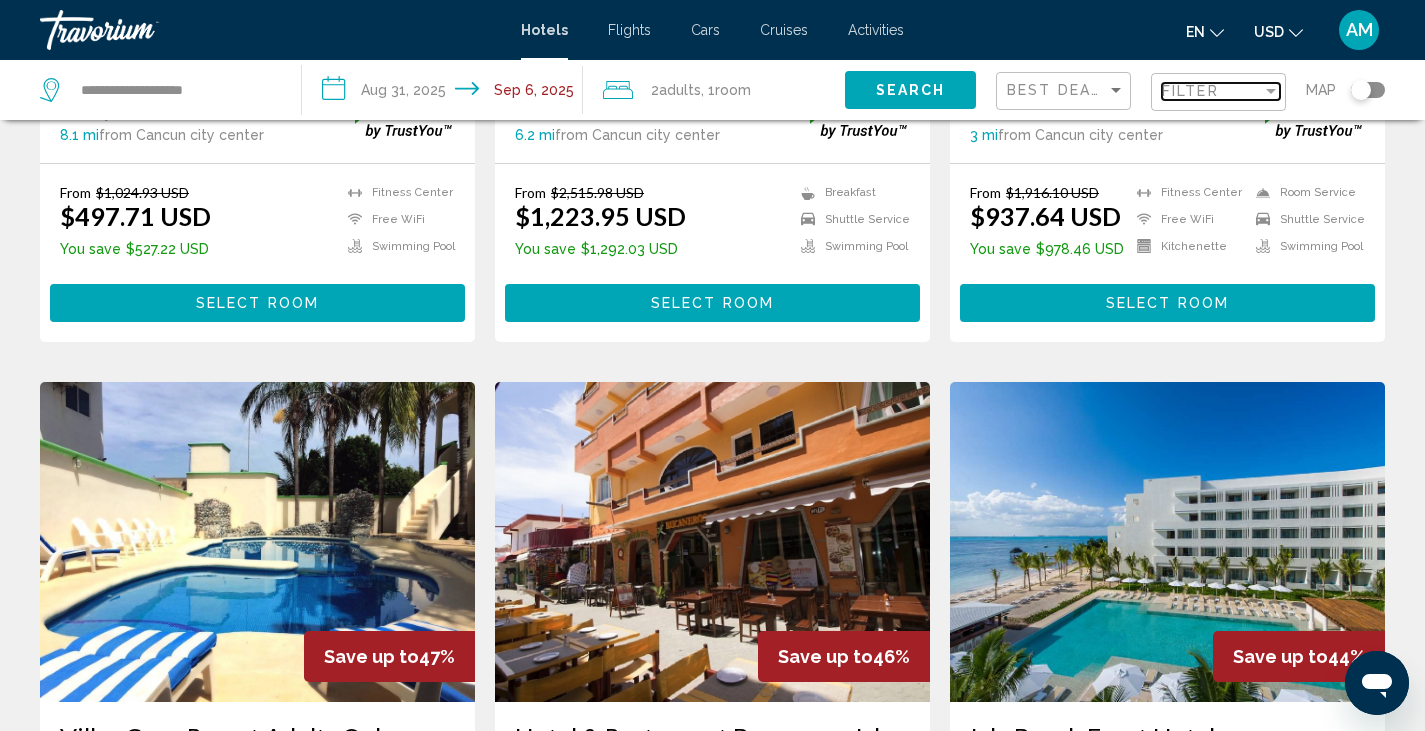click on "Filter" at bounding box center [1190, 91] 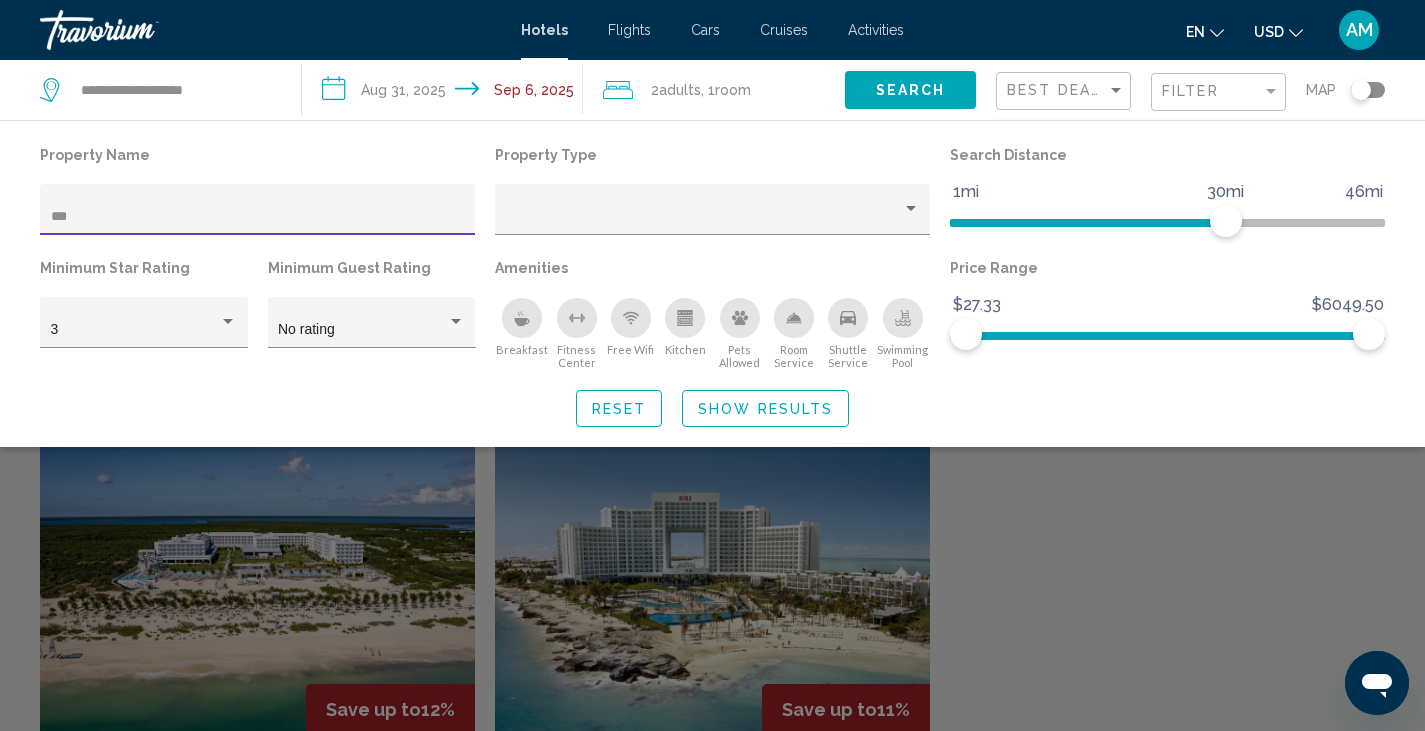 type on "***" 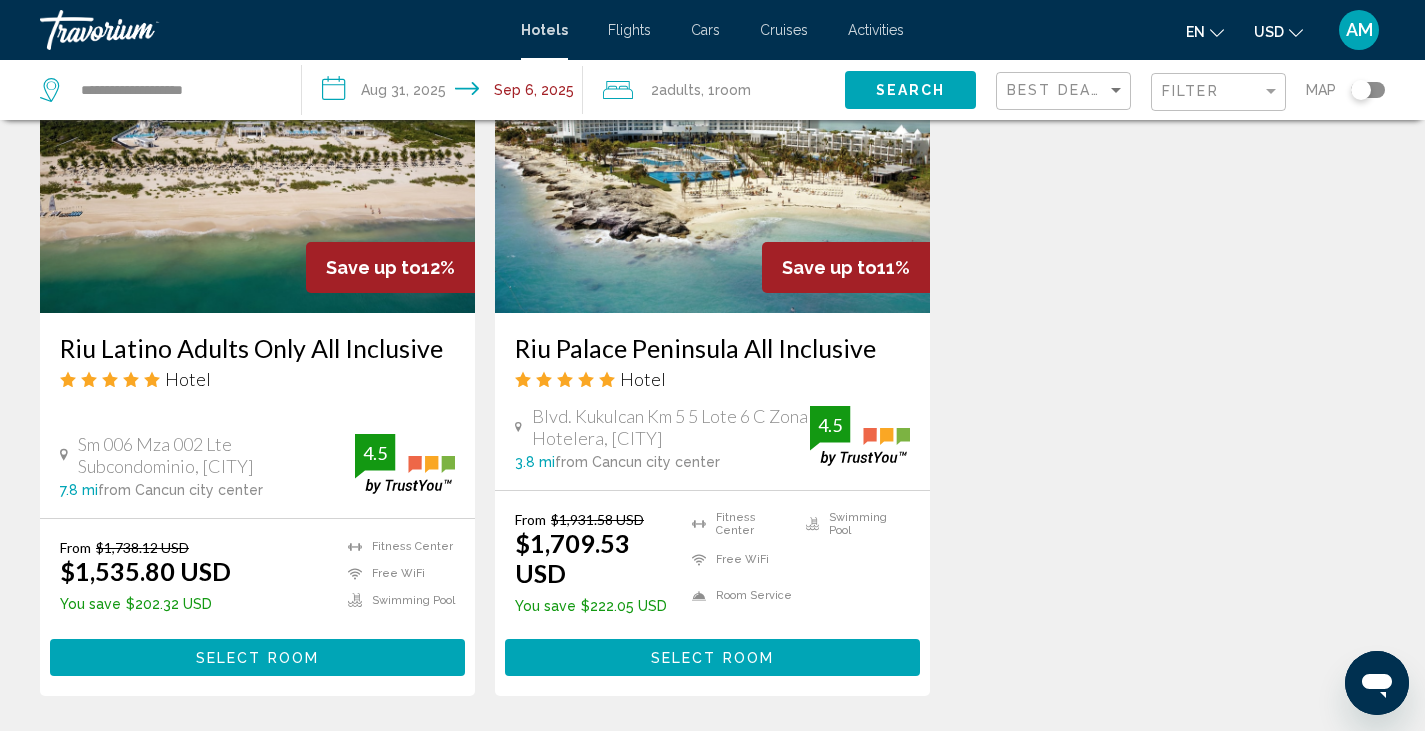 scroll, scrollTop: 1777, scrollLeft: 0, axis: vertical 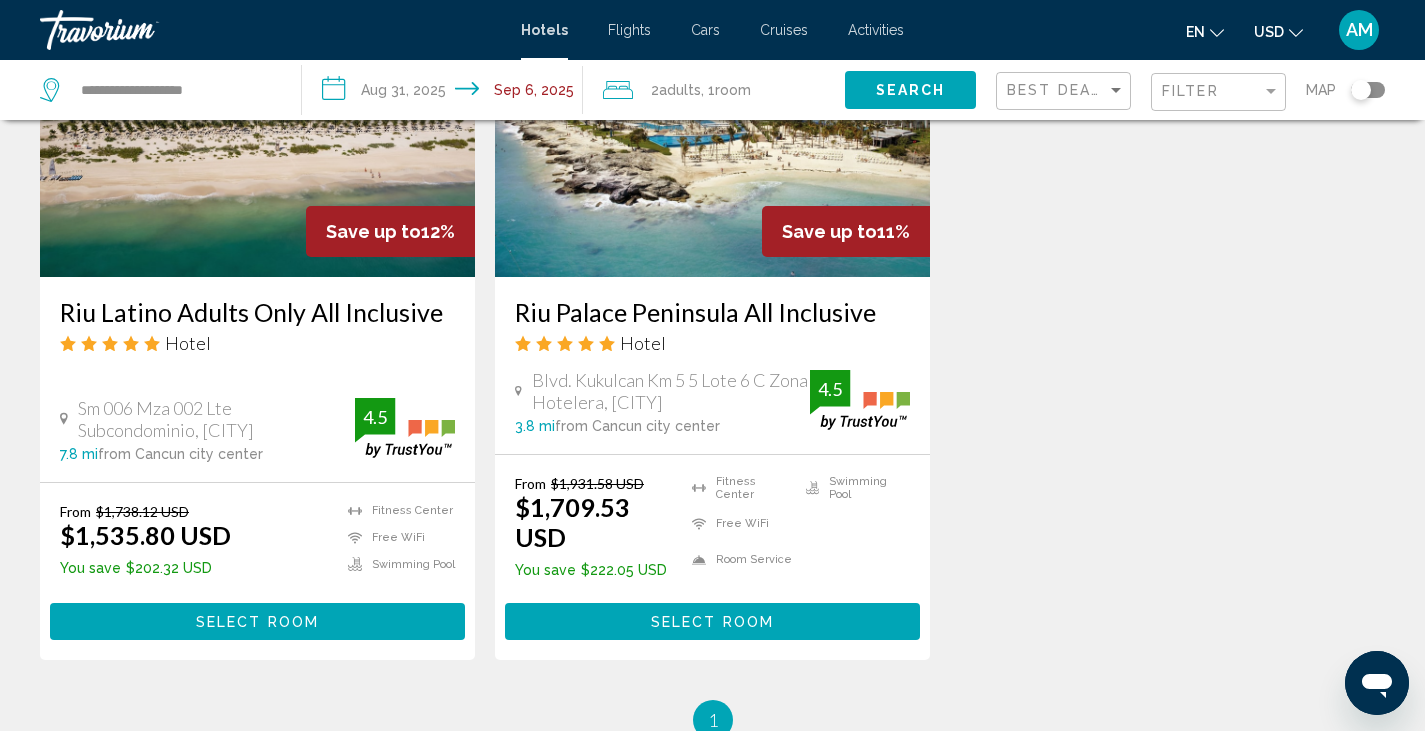 click at bounding box center (712, 117) 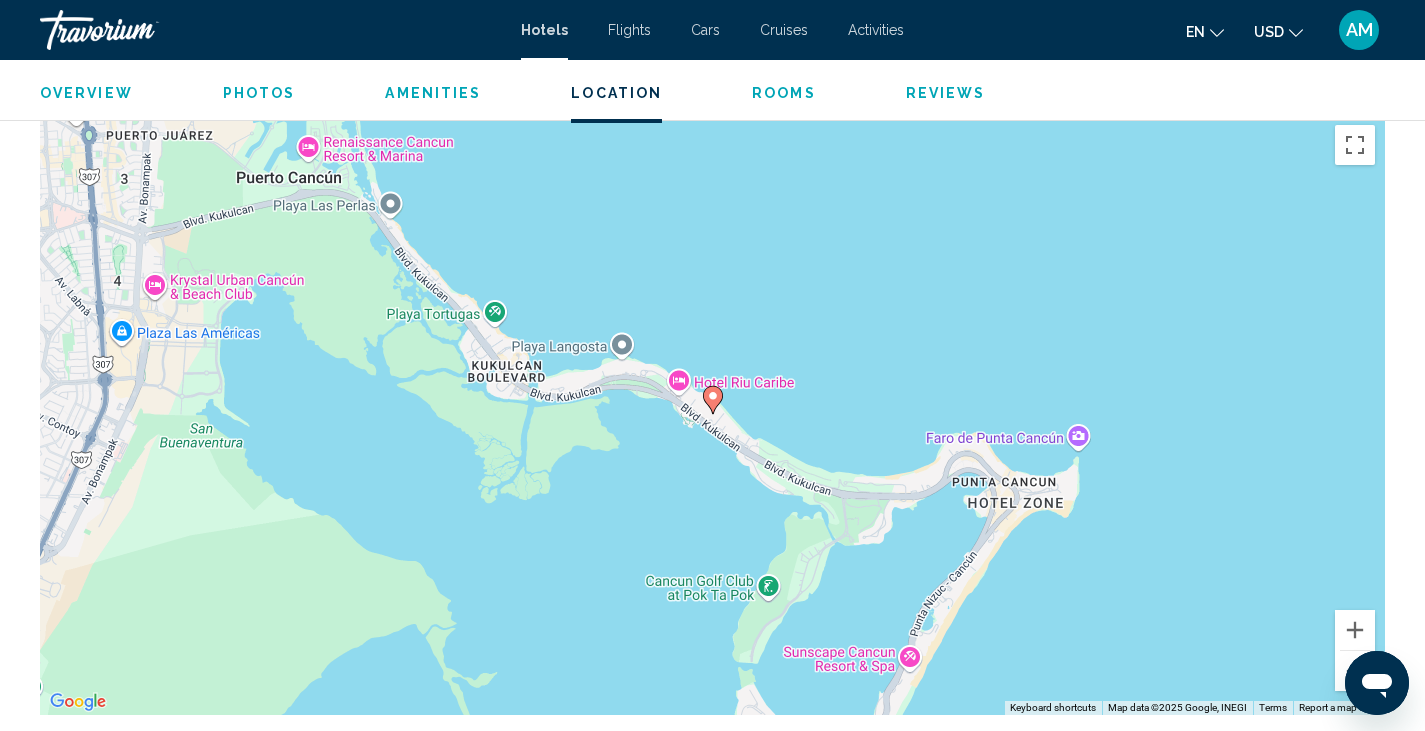 scroll, scrollTop: 1866, scrollLeft: 0, axis: vertical 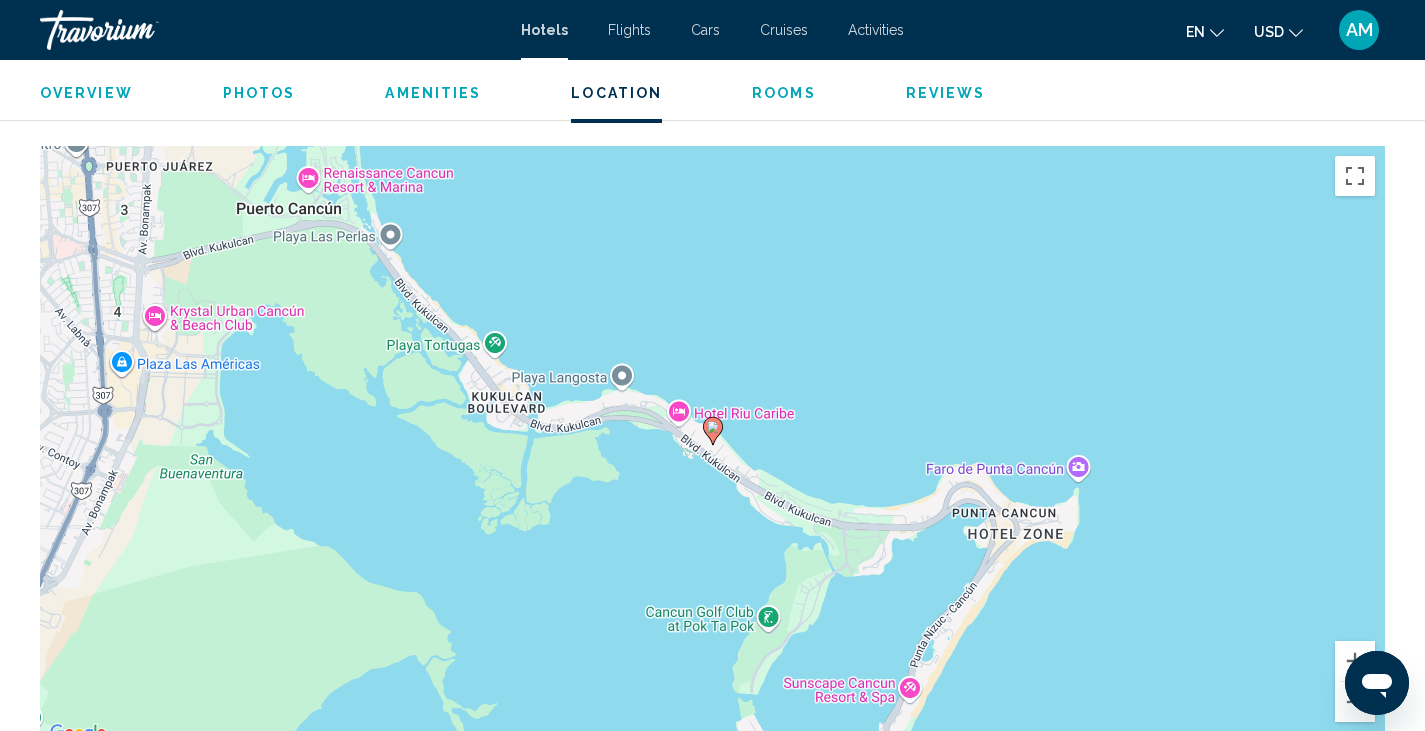 click 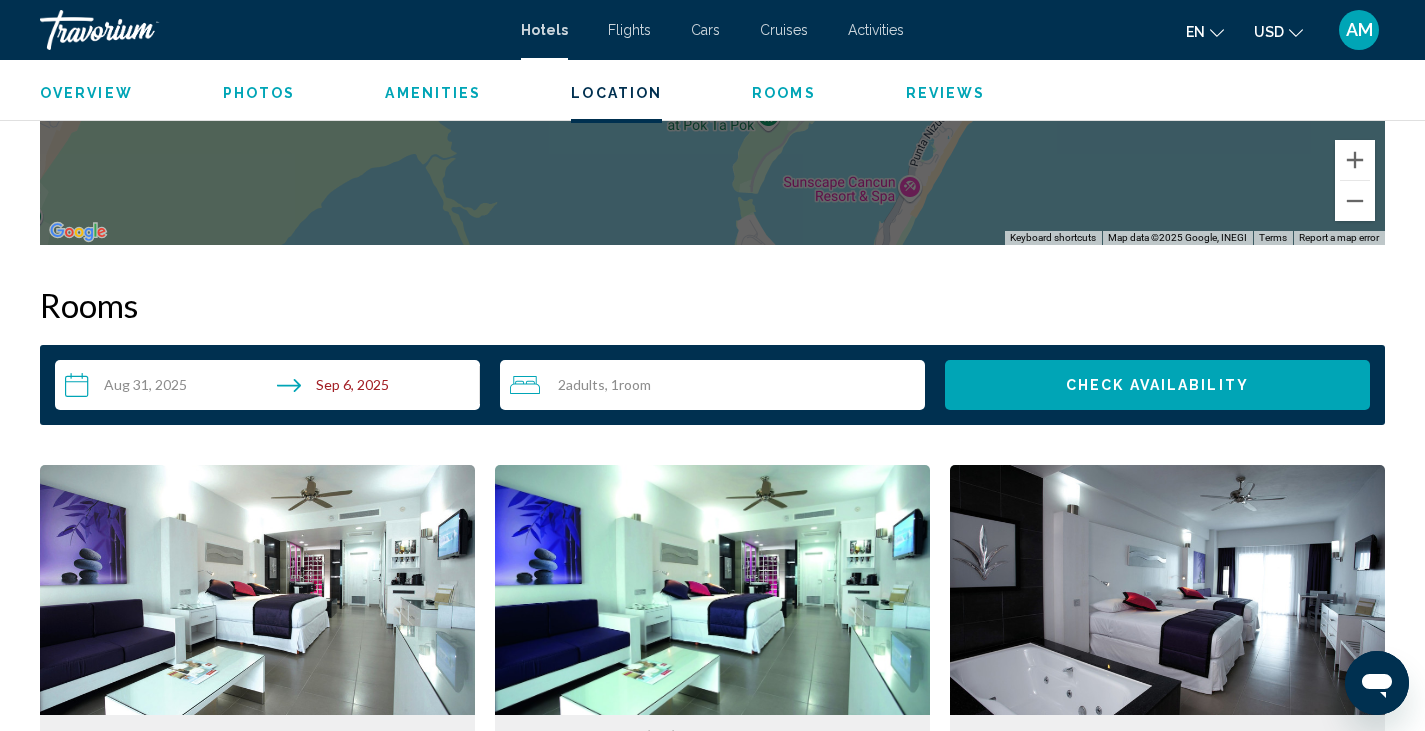 scroll, scrollTop: 2373, scrollLeft: 0, axis: vertical 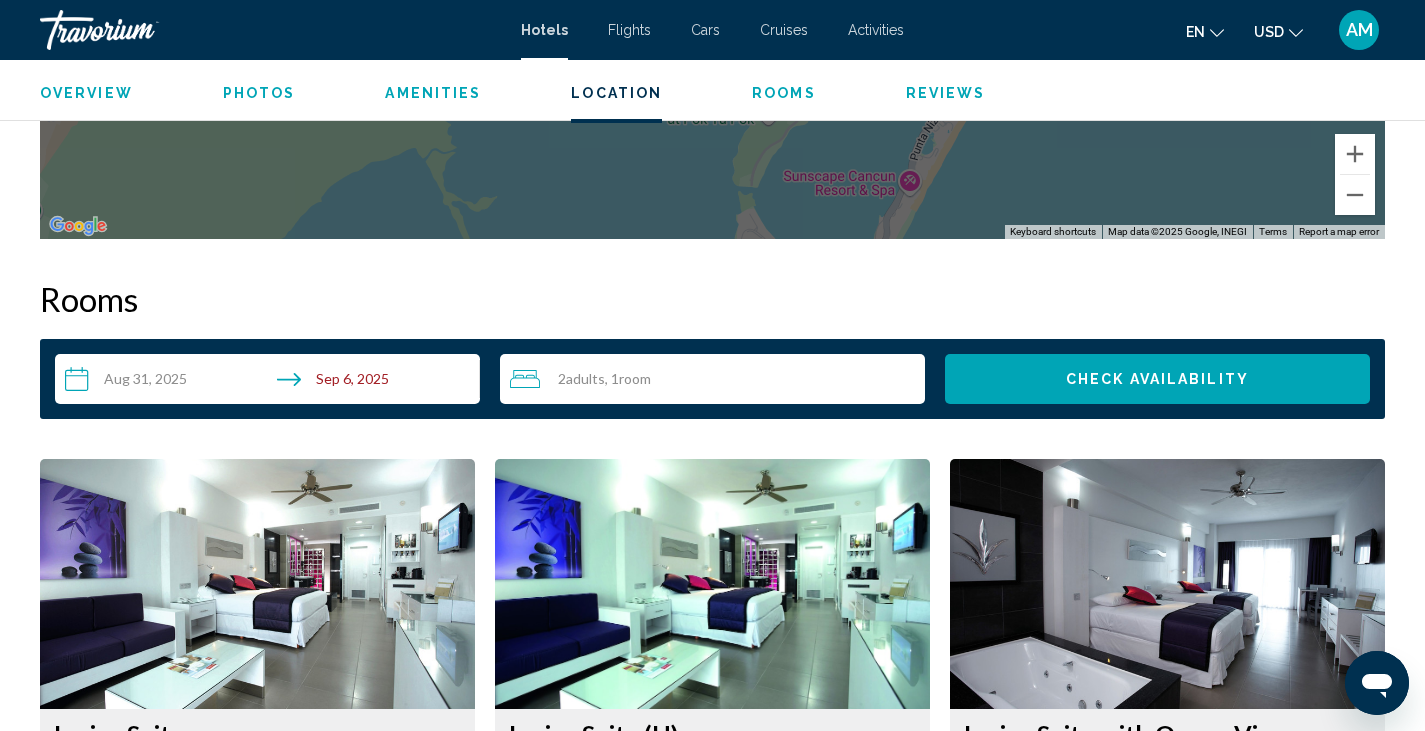 click on "2  Adult Adults , 1  Room rooms" at bounding box center (717, 379) 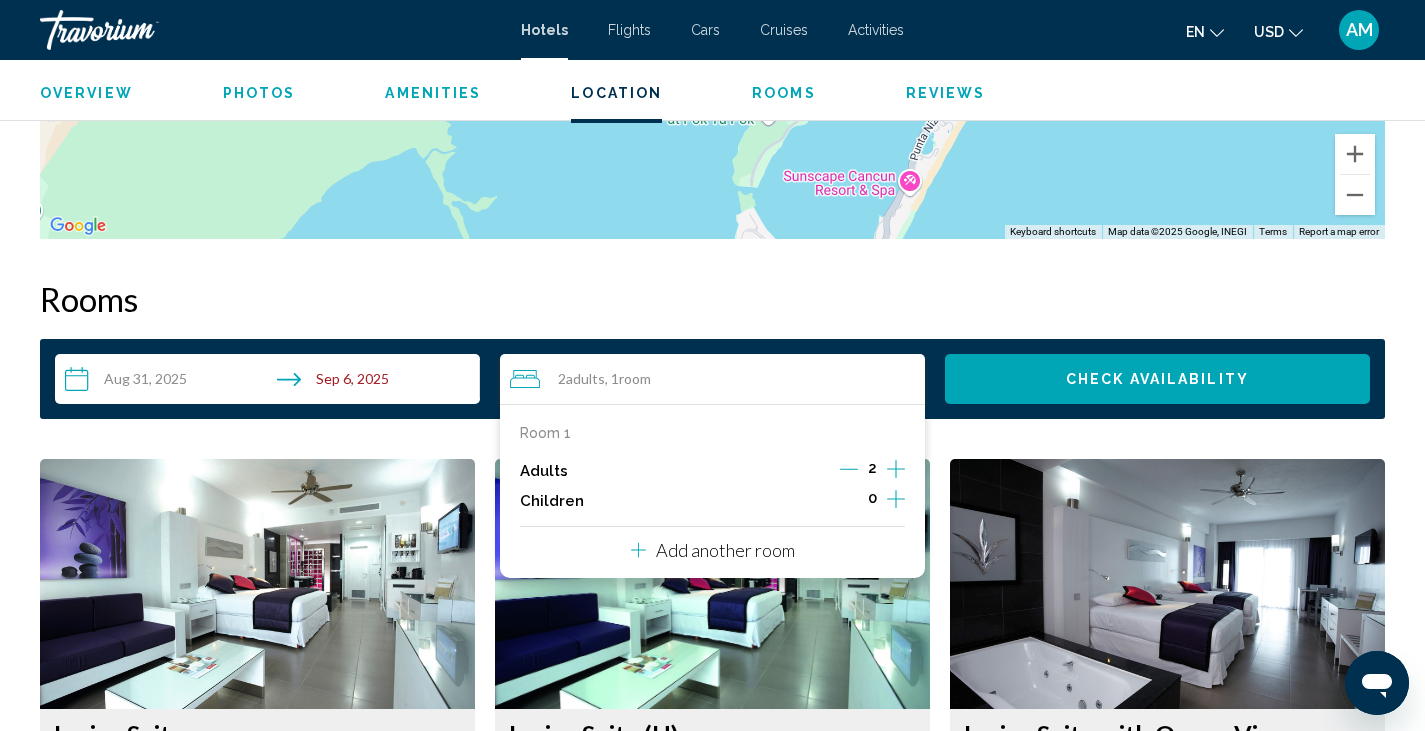 click 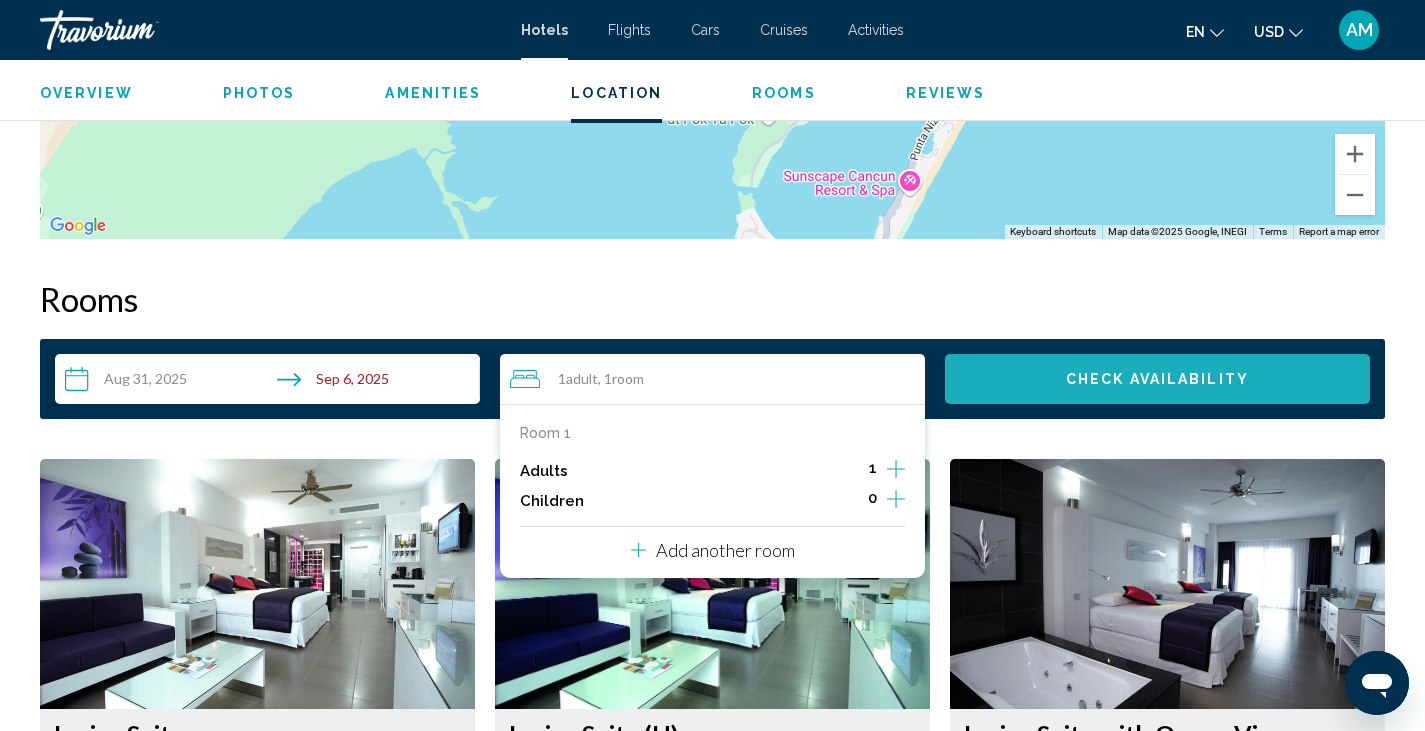 click on "Check Availability" at bounding box center (1157, 379) 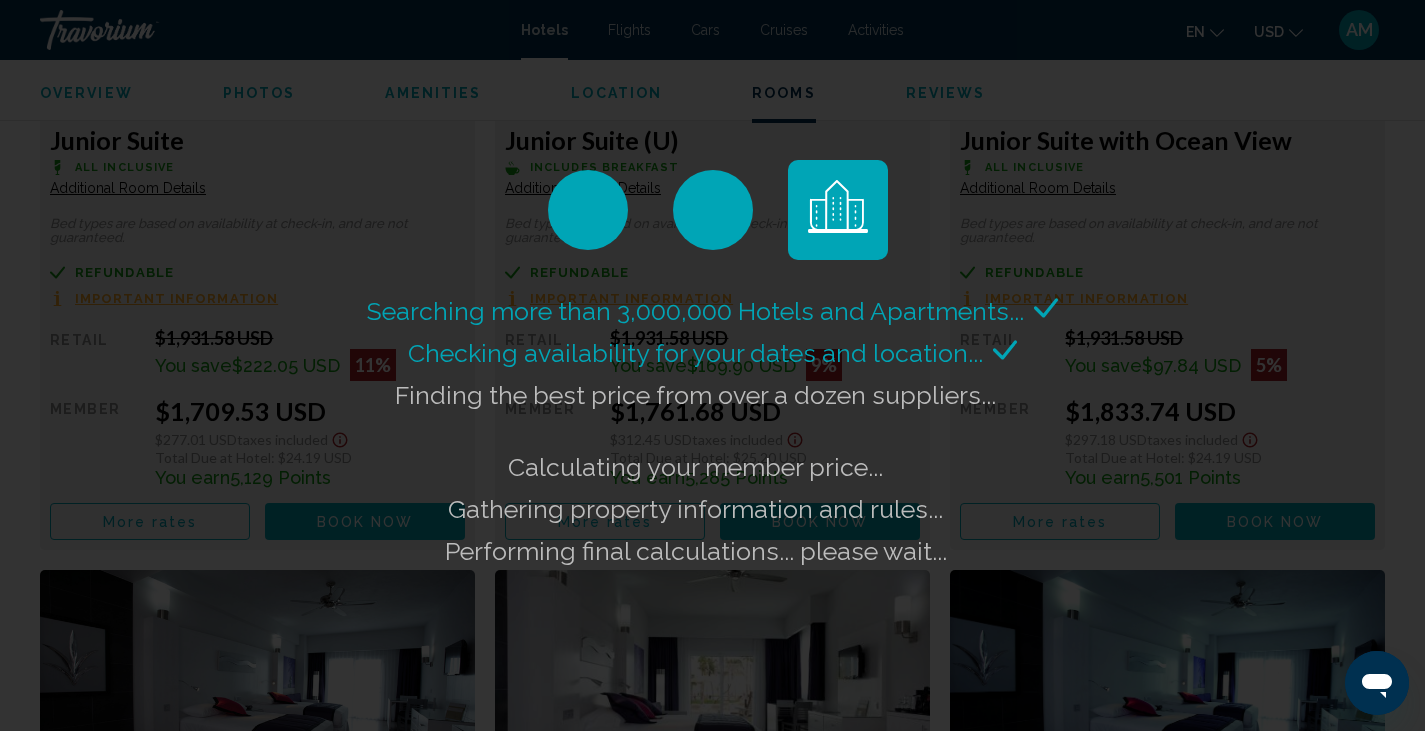 scroll, scrollTop: 2966, scrollLeft: 0, axis: vertical 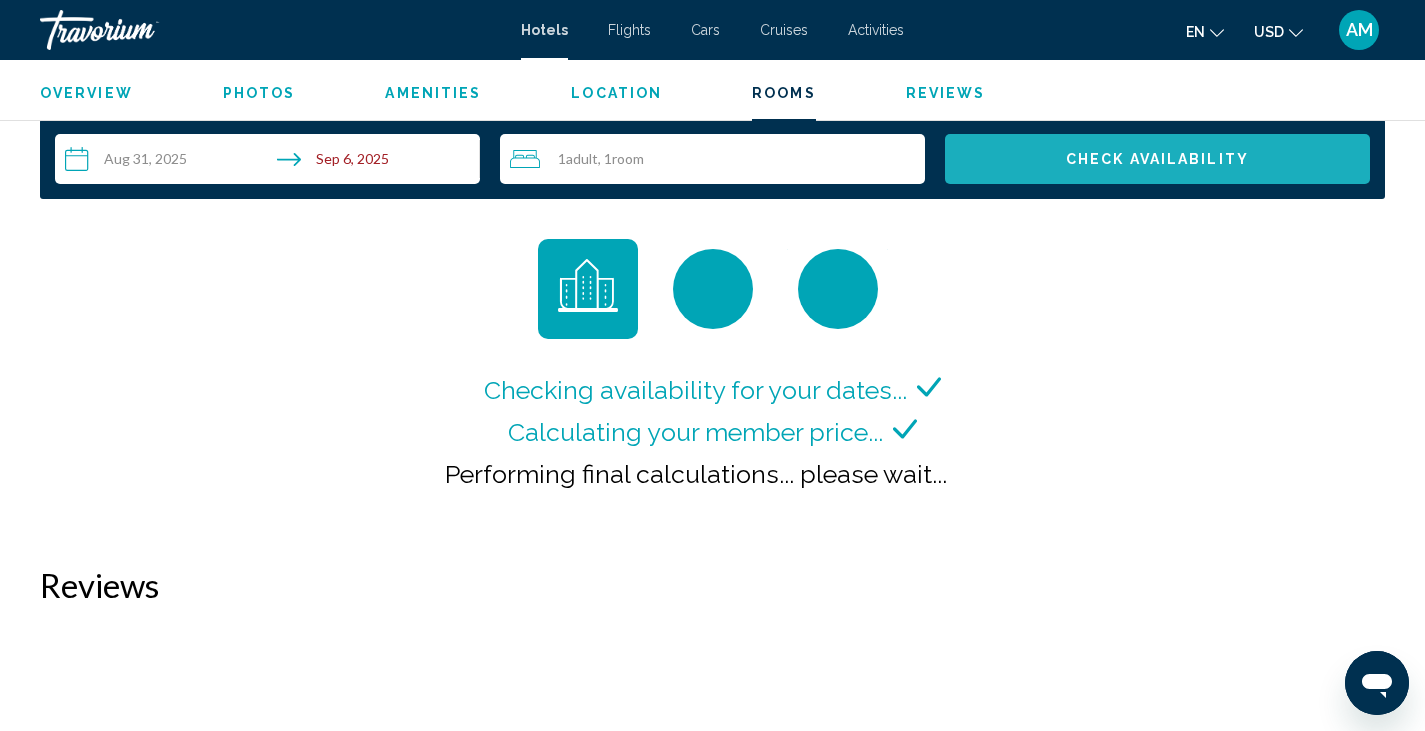 click on "Check Availability" at bounding box center [1157, 160] 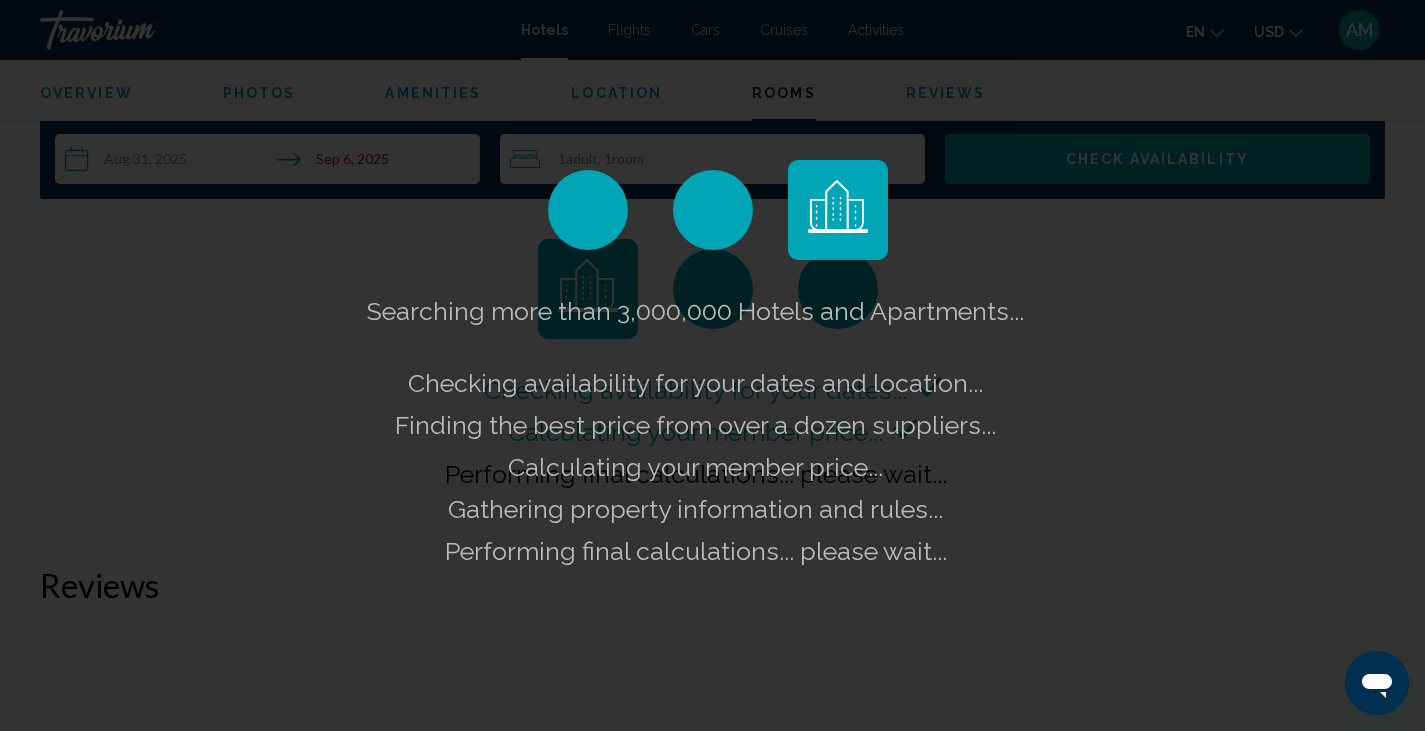 click on "Searching more than 3,000,000 Hotels and Apartments...
Checking availability for your dates and location..." 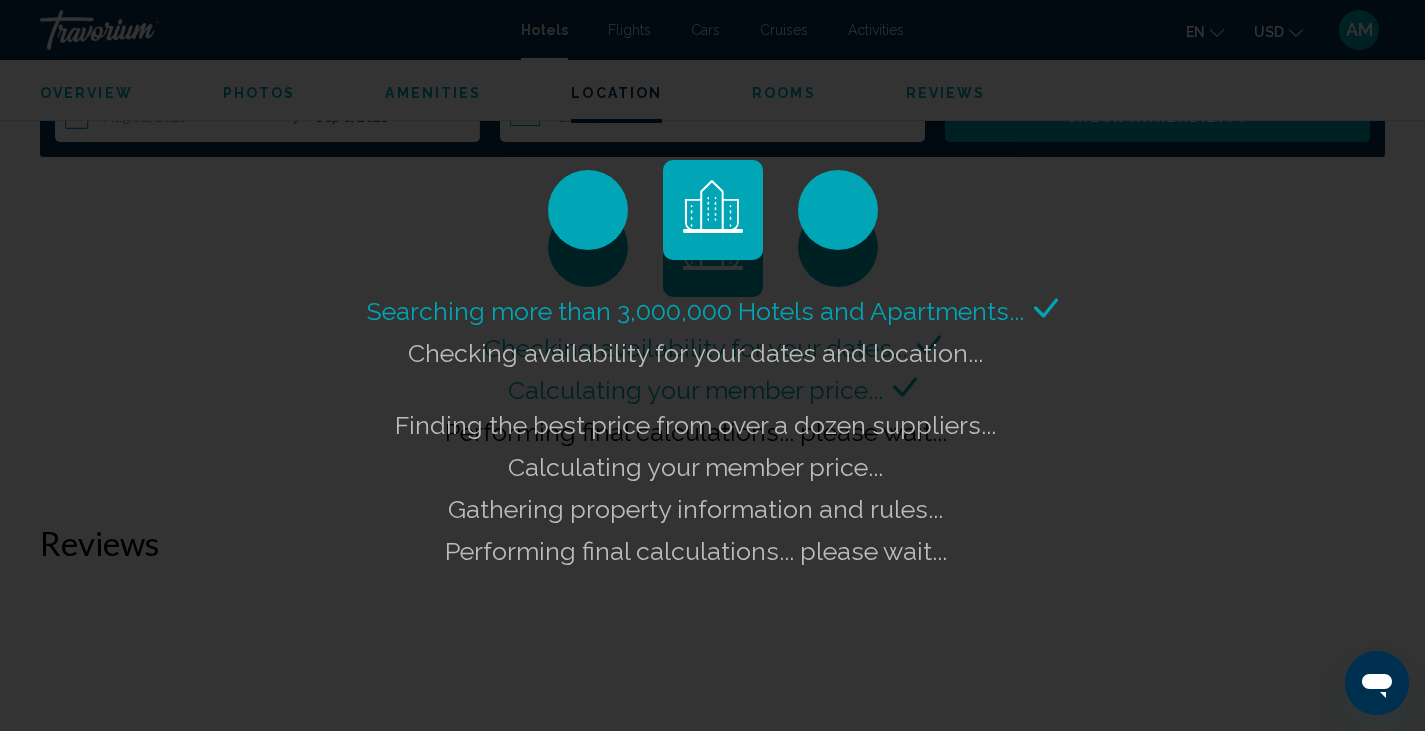scroll, scrollTop: 2442, scrollLeft: 0, axis: vertical 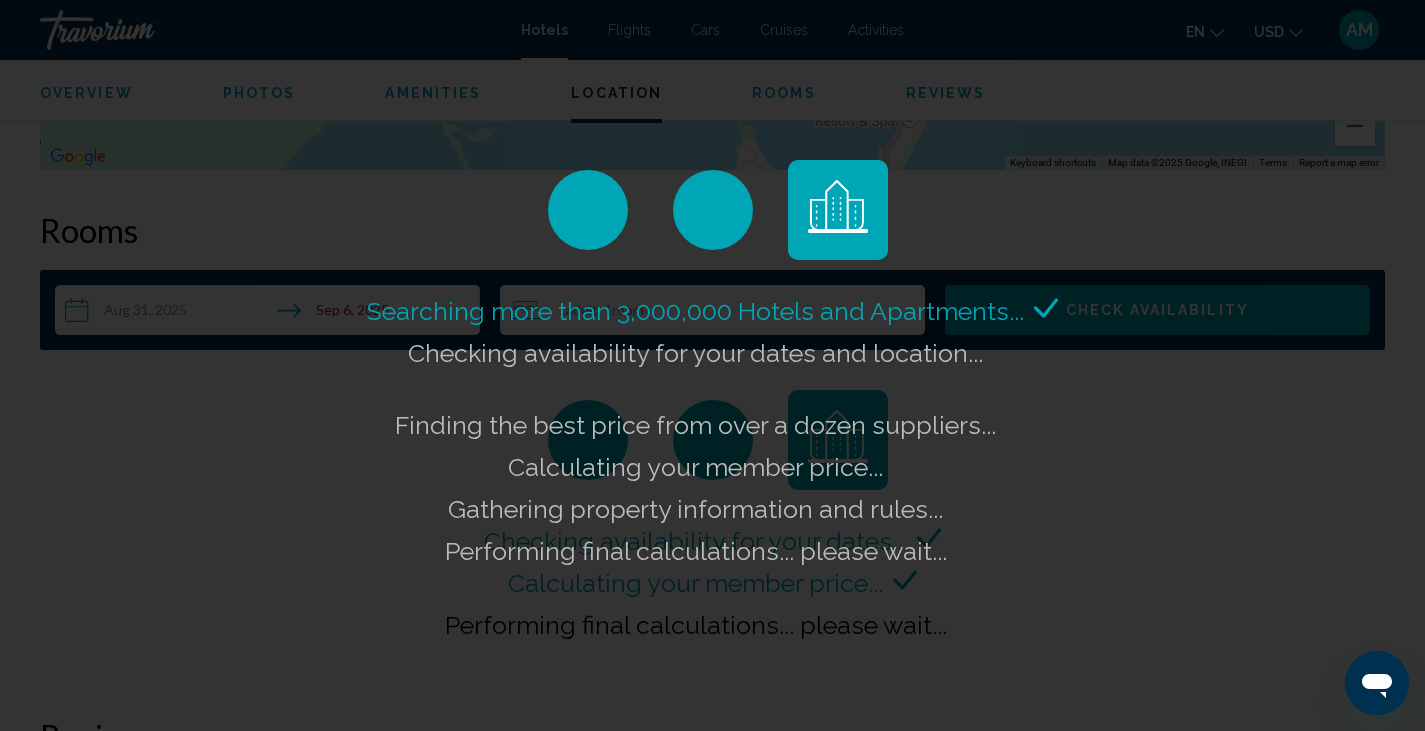 click on "Searching more than 3,000,000 Hotels and Apartments...
Checking availability for your dates and location..." 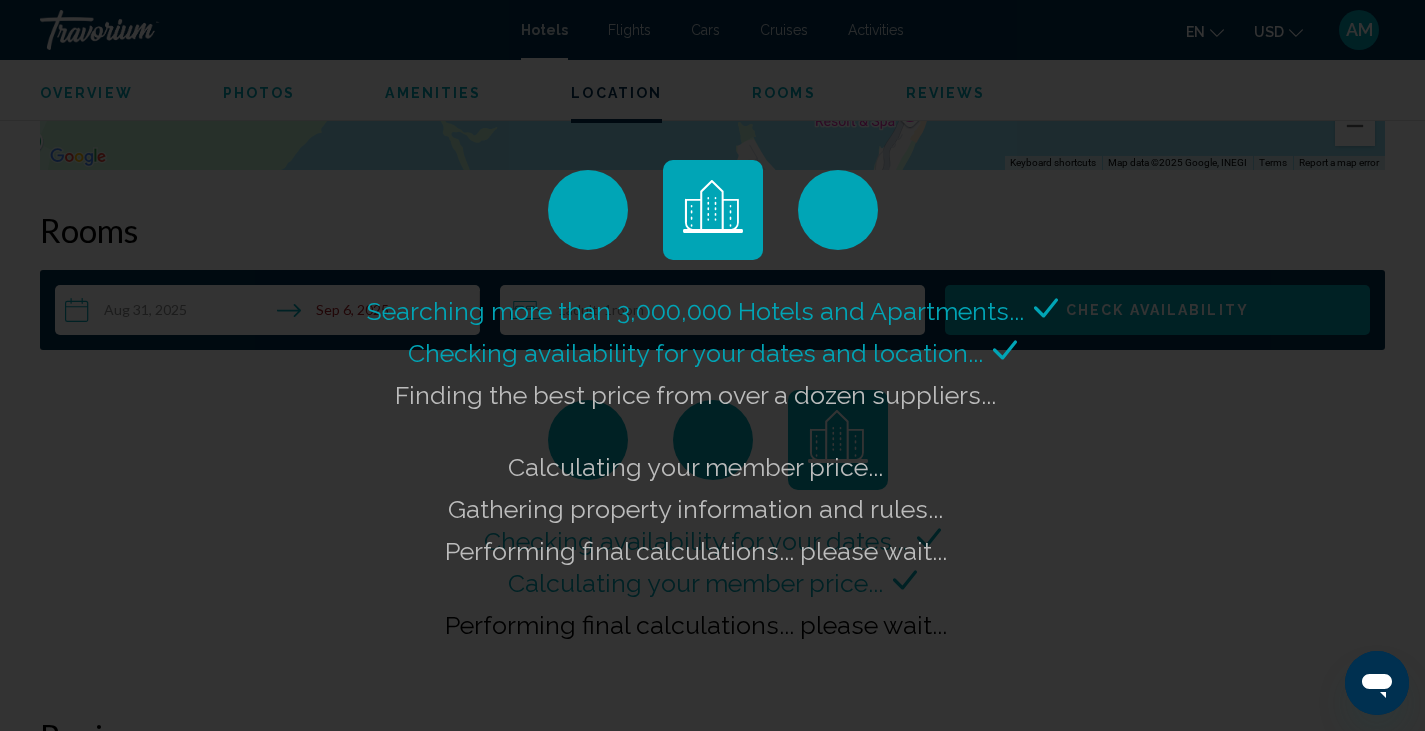click on "Searching more than 3,000,000 Hotels and Apartments...
Checking availability for your dates and location..." 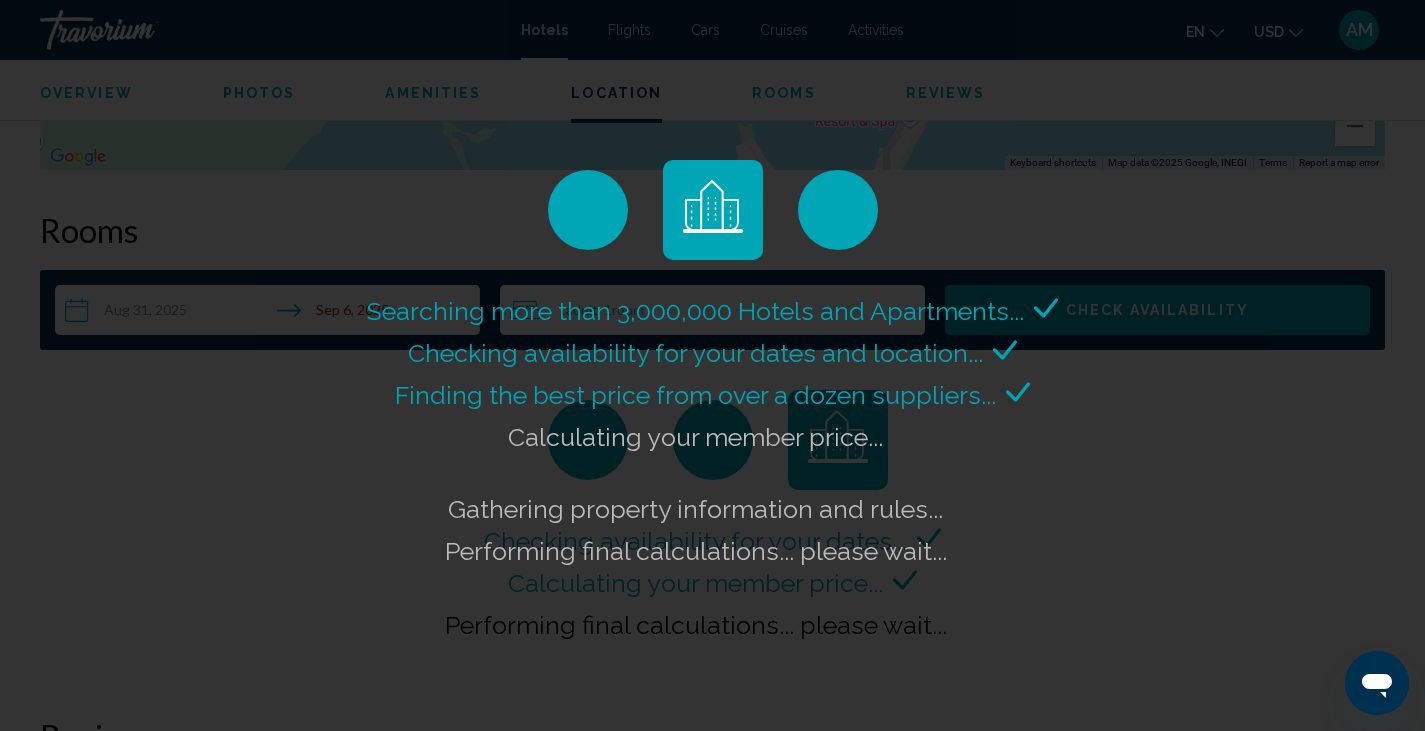 click on "Searching more than 3,000,000 Hotels and Apartments...
Checking availability for your dates and location..." 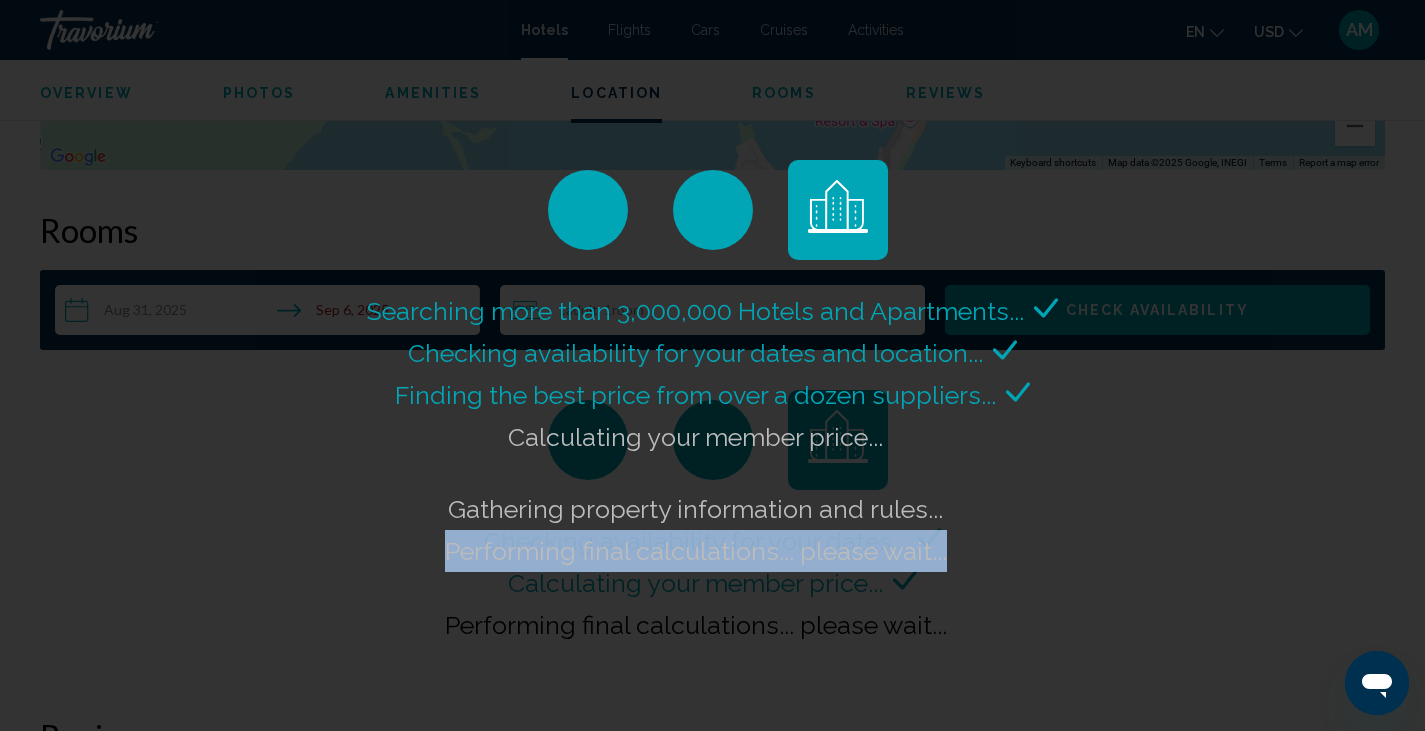 click on "Searching more than 3,000,000 Hotels and Apartments...
Checking availability for your dates and location..." 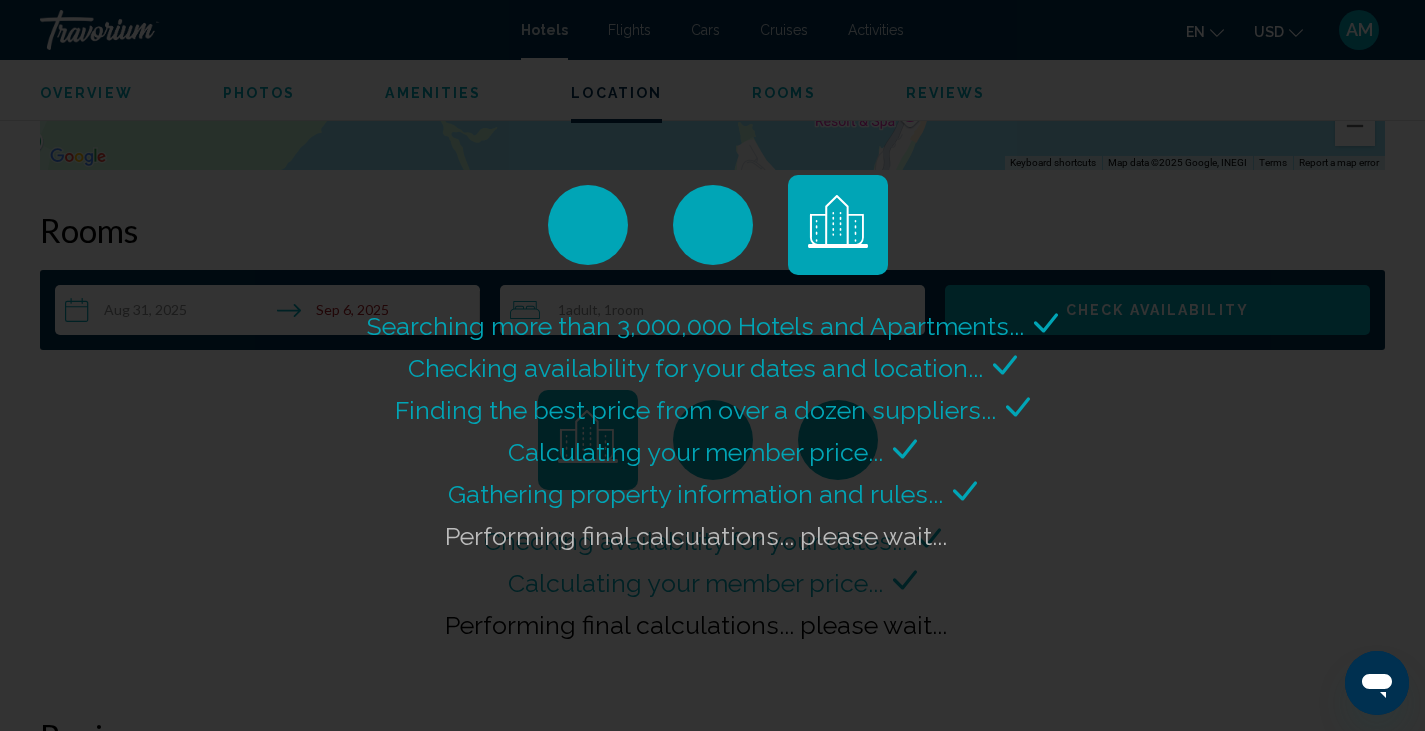 click on "Searching more than 3,000,000 Hotels and Apartments...
Checking availability for your dates and location..." 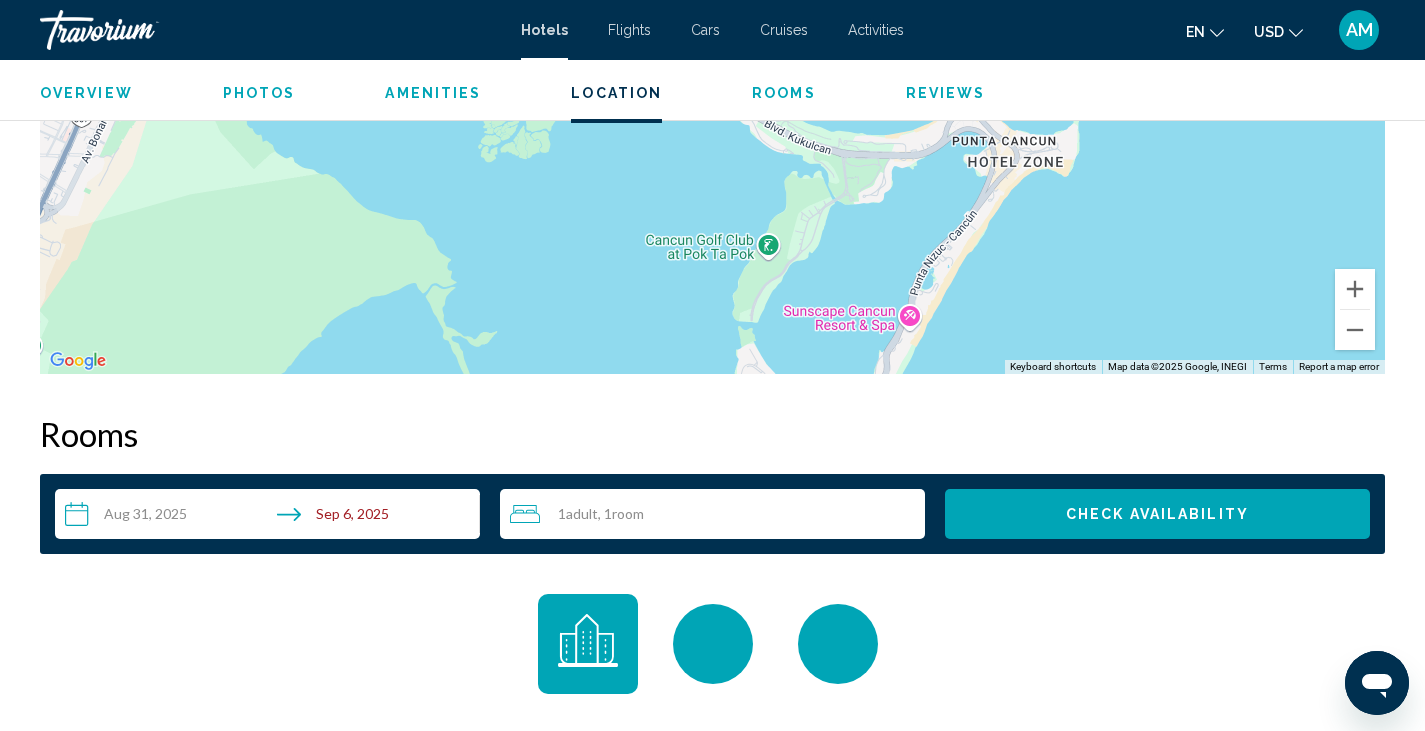 scroll, scrollTop: 2239, scrollLeft: 0, axis: vertical 